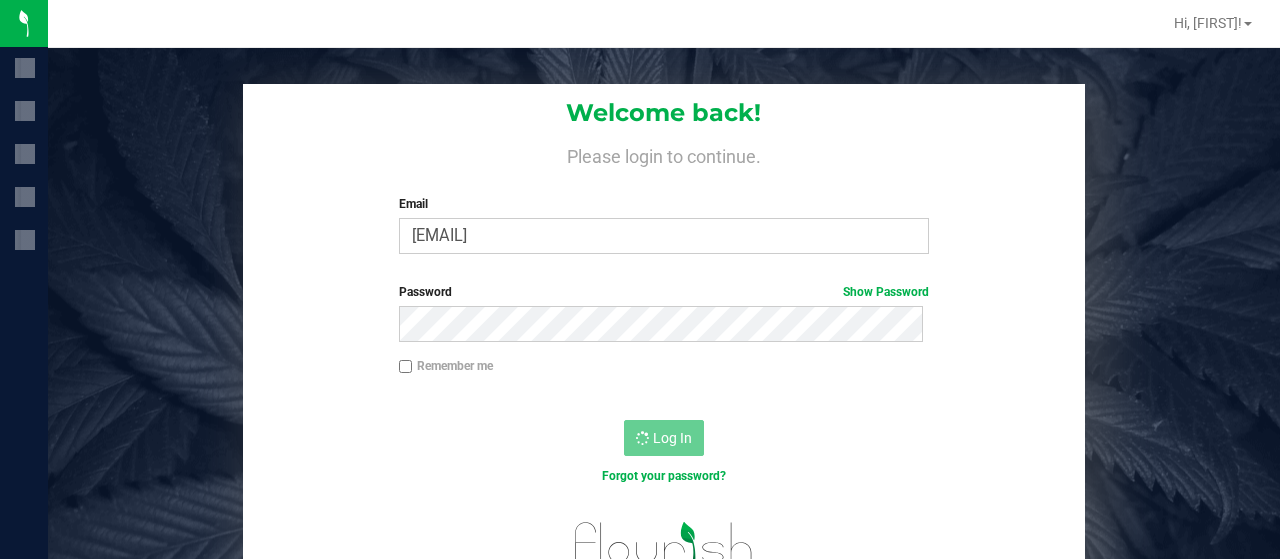 scroll, scrollTop: 0, scrollLeft: 0, axis: both 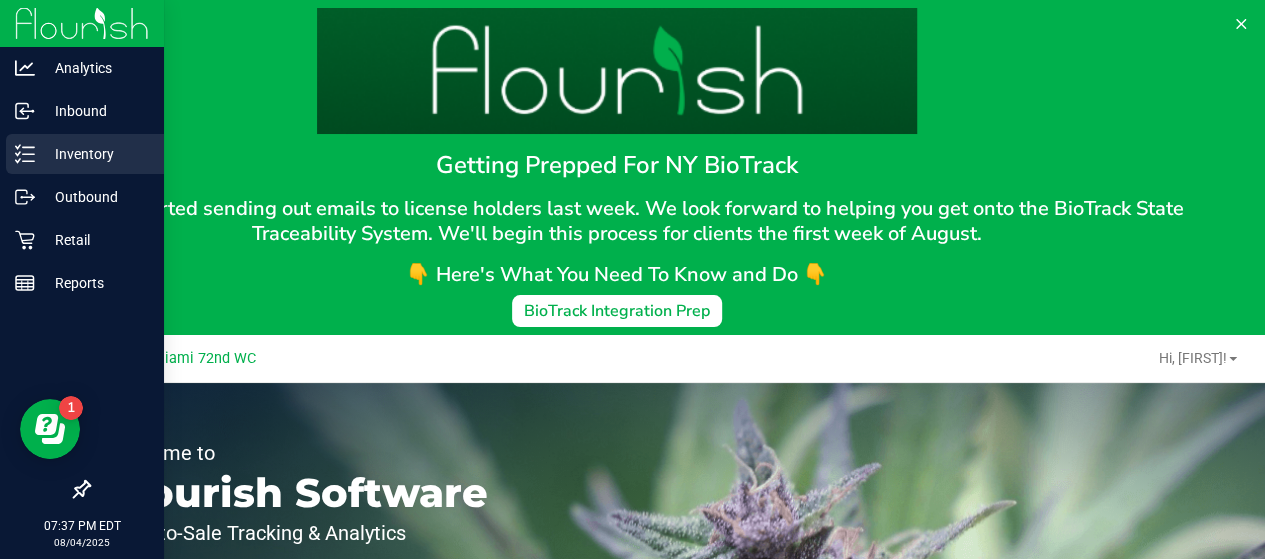 click on "Inventory" at bounding box center [95, 154] 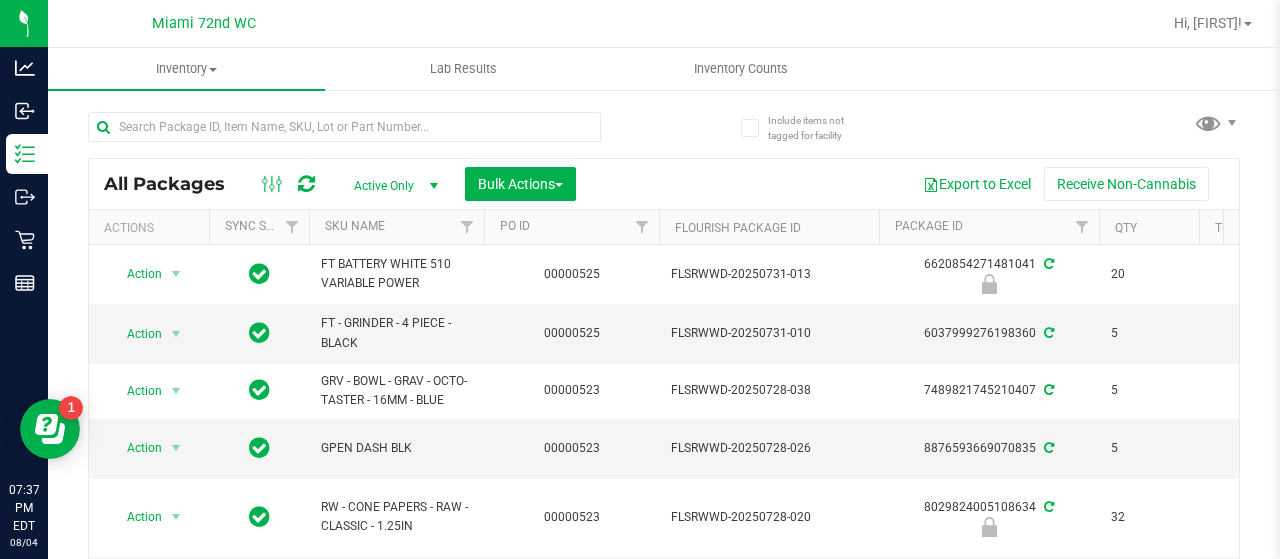 click on "SKU Name" at bounding box center (396, 227) 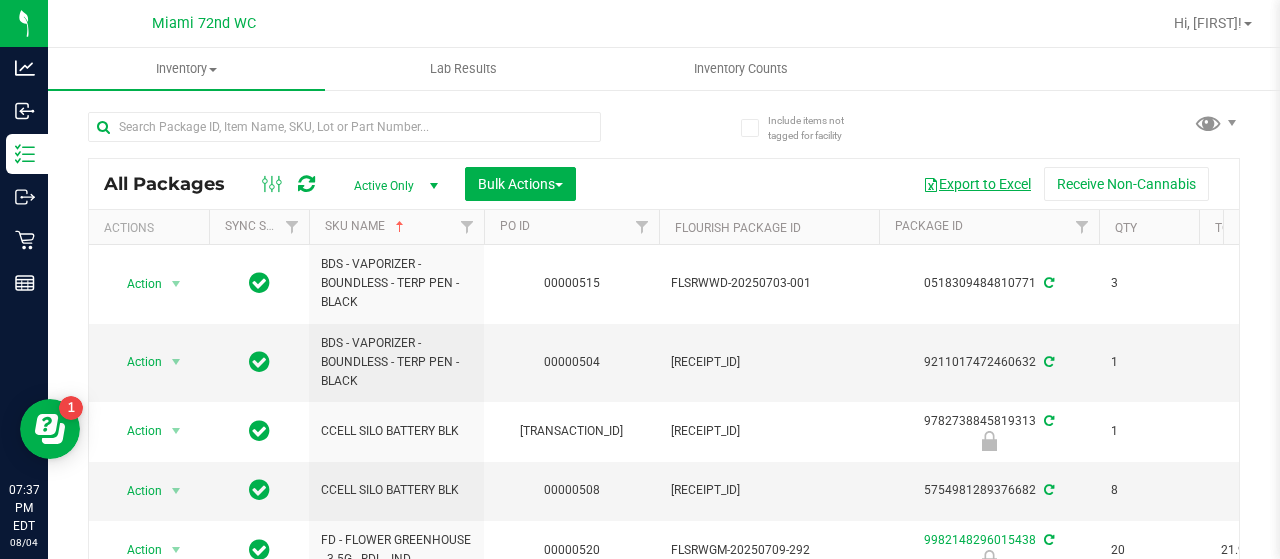 click on "Export to Excel" at bounding box center (977, 184) 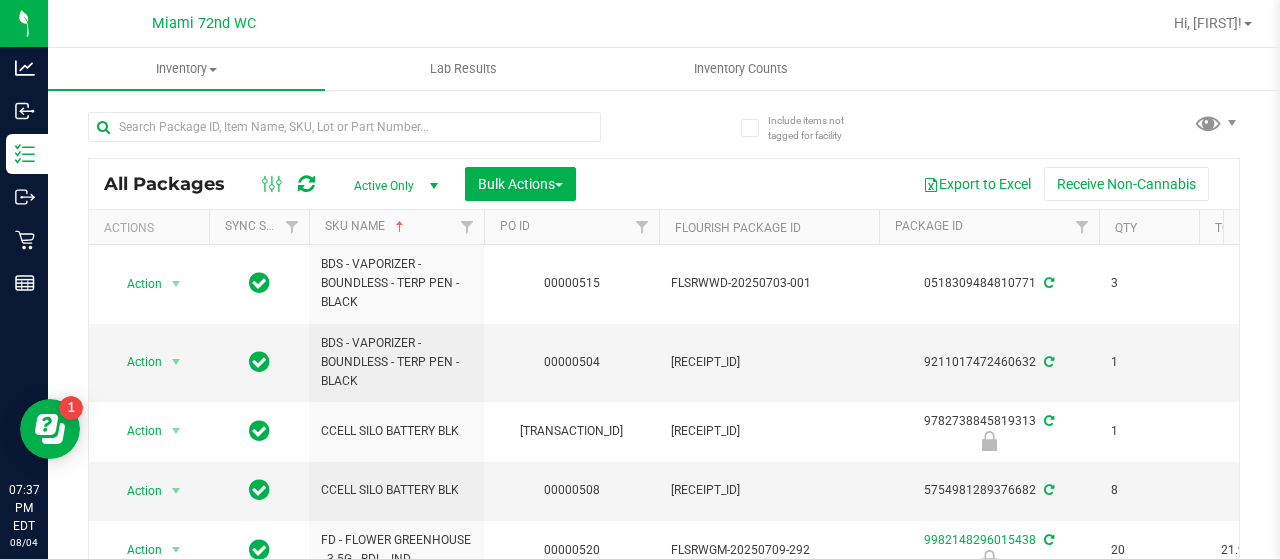 click on "All Packages
Active Only Active Only Lab Samples Locked All External Internal
Bulk Actions
Add to manufacturing run
Add to outbound order
Combine packages" at bounding box center (664, 369) 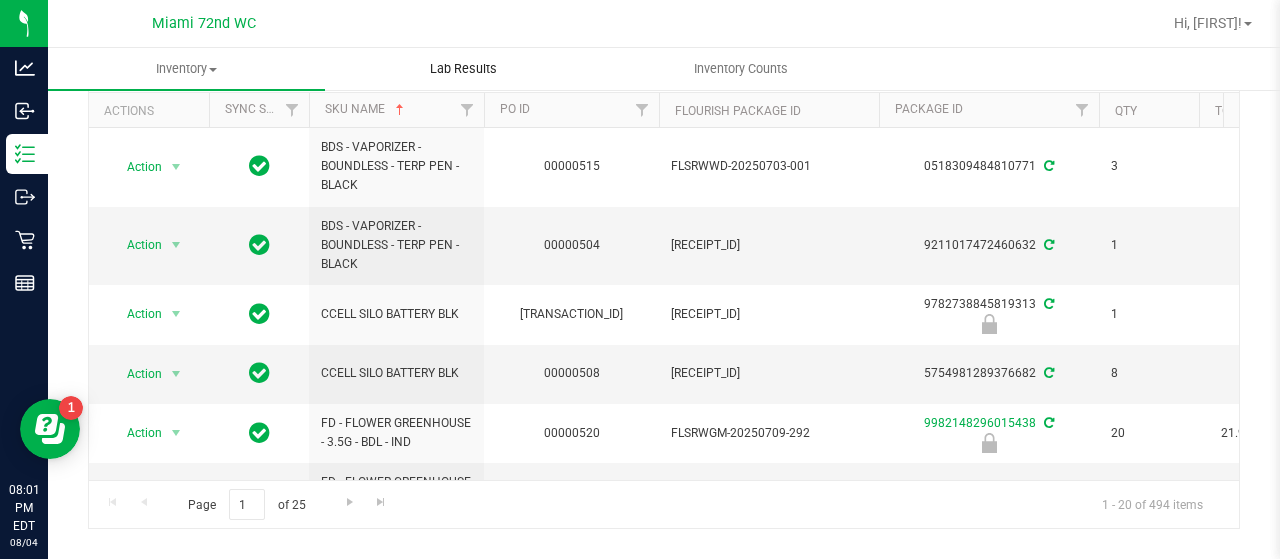scroll, scrollTop: 138, scrollLeft: 0, axis: vertical 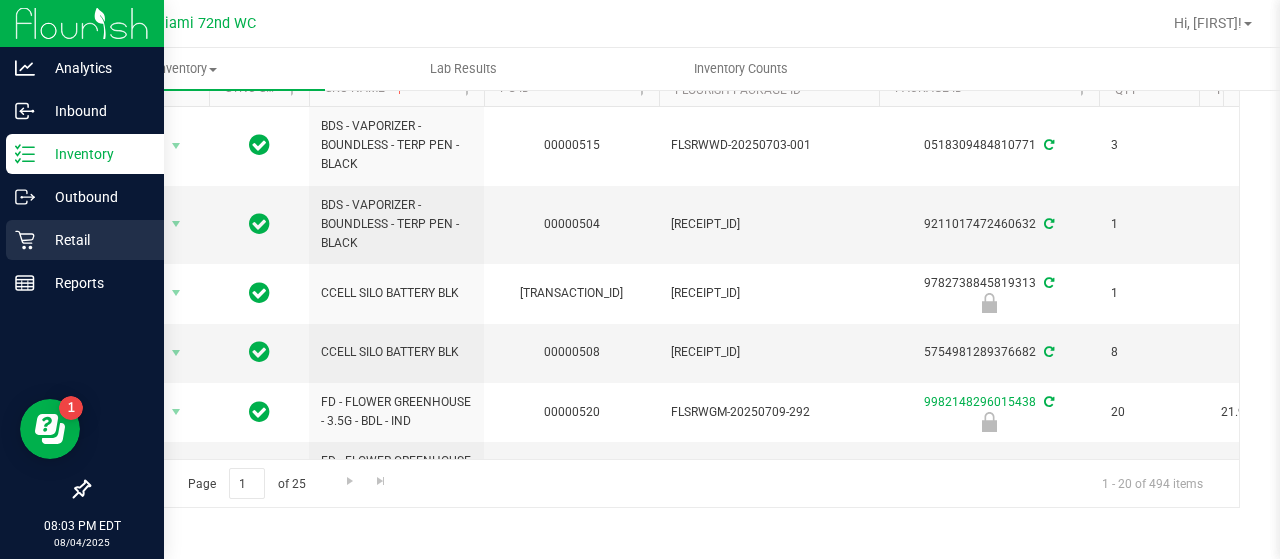 click 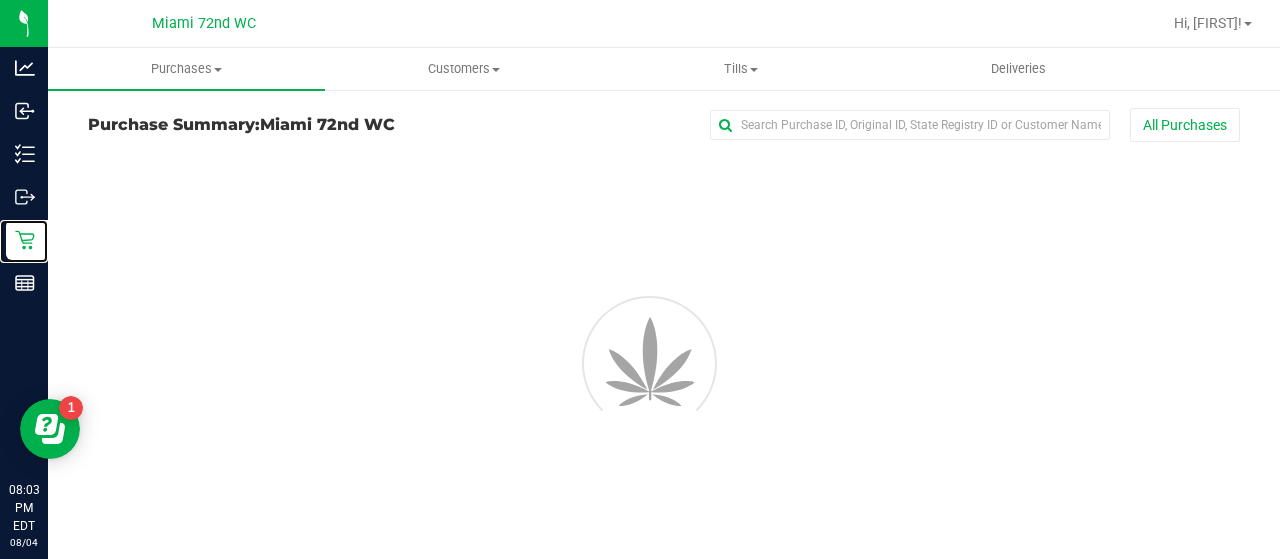 scroll, scrollTop: 0, scrollLeft: 0, axis: both 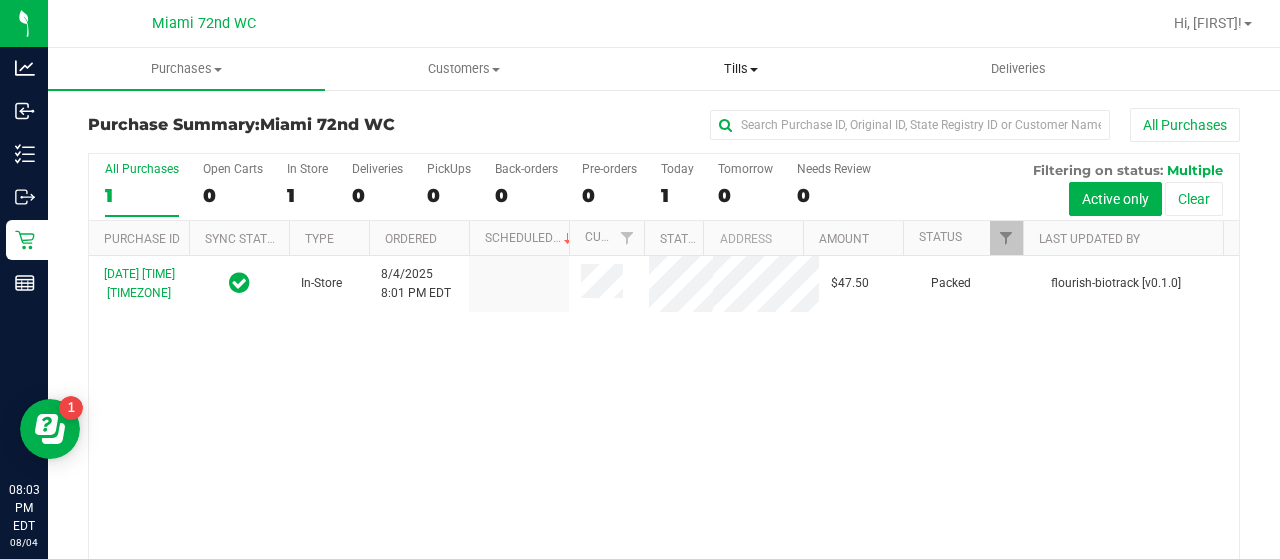 click on "Tills" at bounding box center [740, 69] 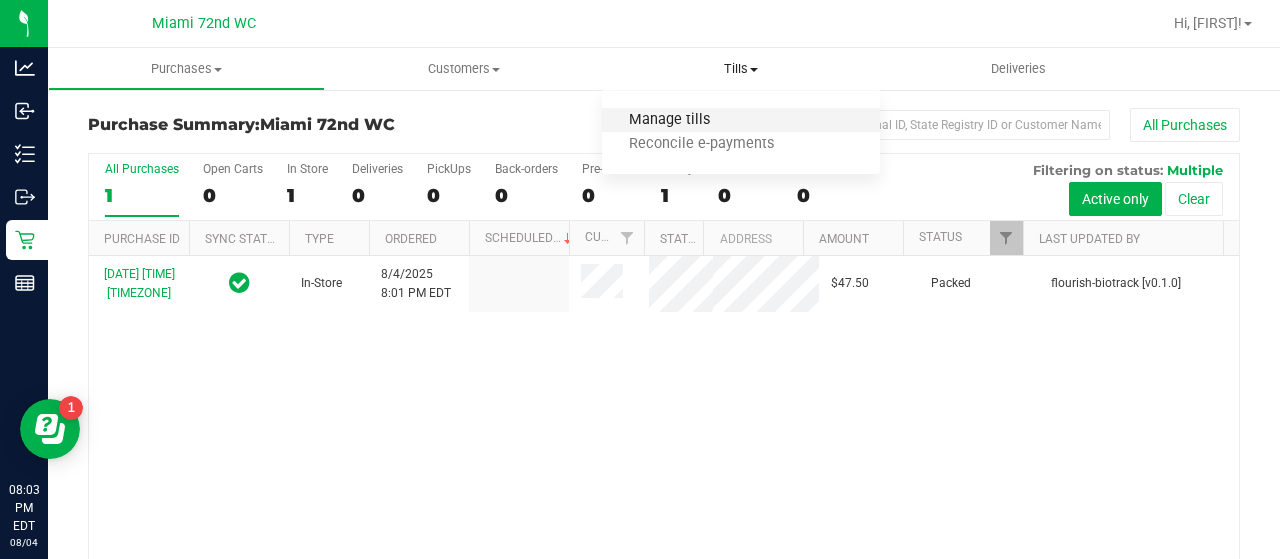 click on "Manage tills" at bounding box center [669, 120] 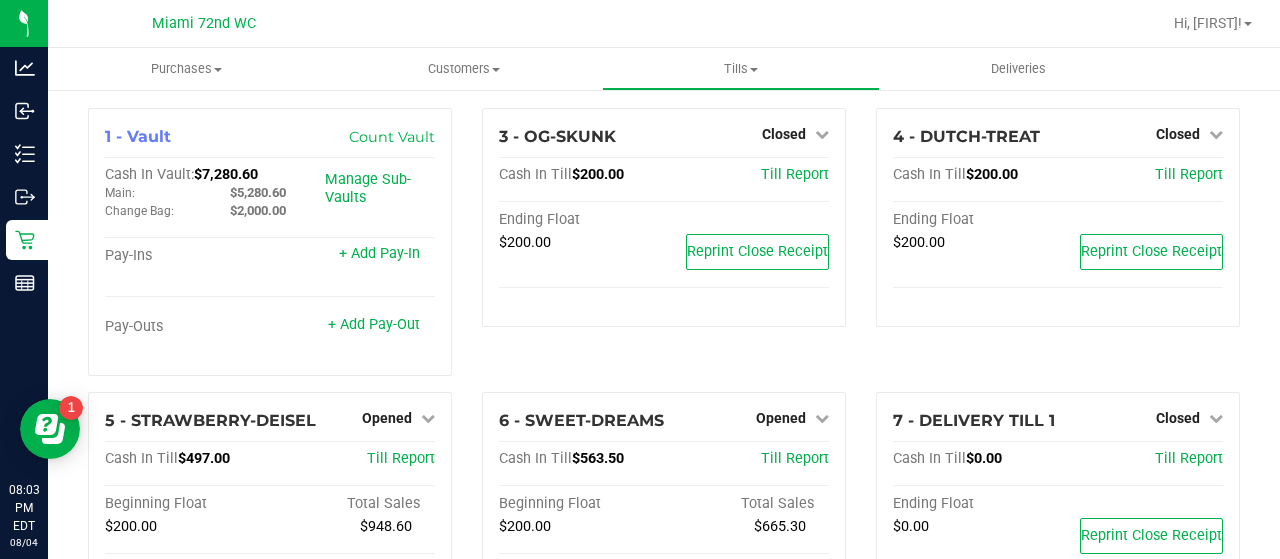 click on "3 - OG-SKUNK  Closed  Open Till   Cash In Till   $200.00   Till Report   Ending Float   $200.00       Reprint Close Receipt" at bounding box center (664, 250) 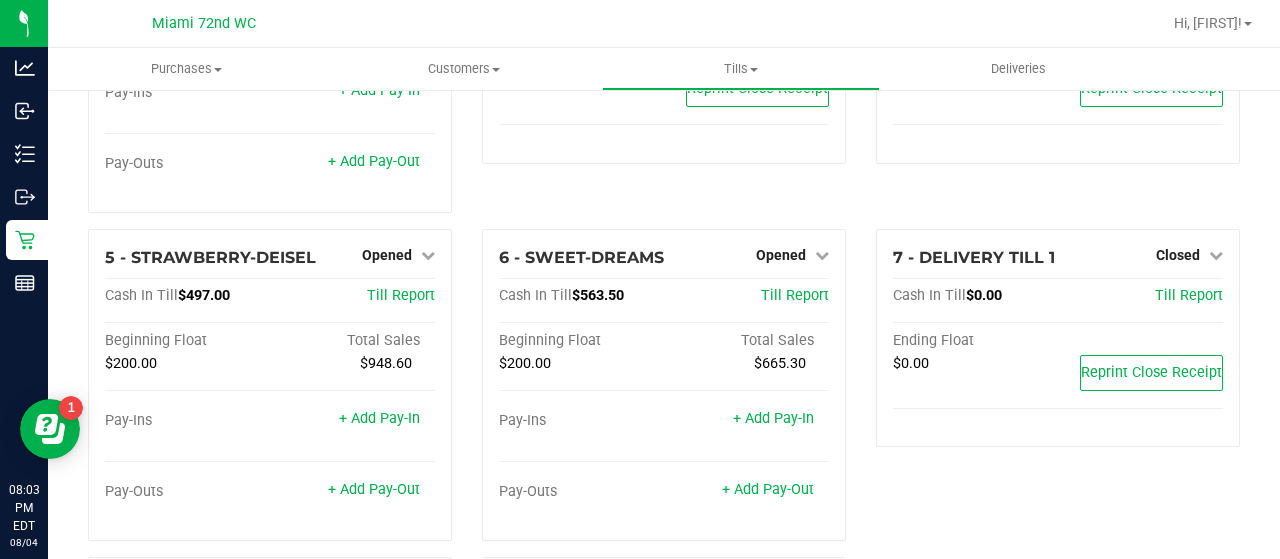 scroll, scrollTop: 164, scrollLeft: 0, axis: vertical 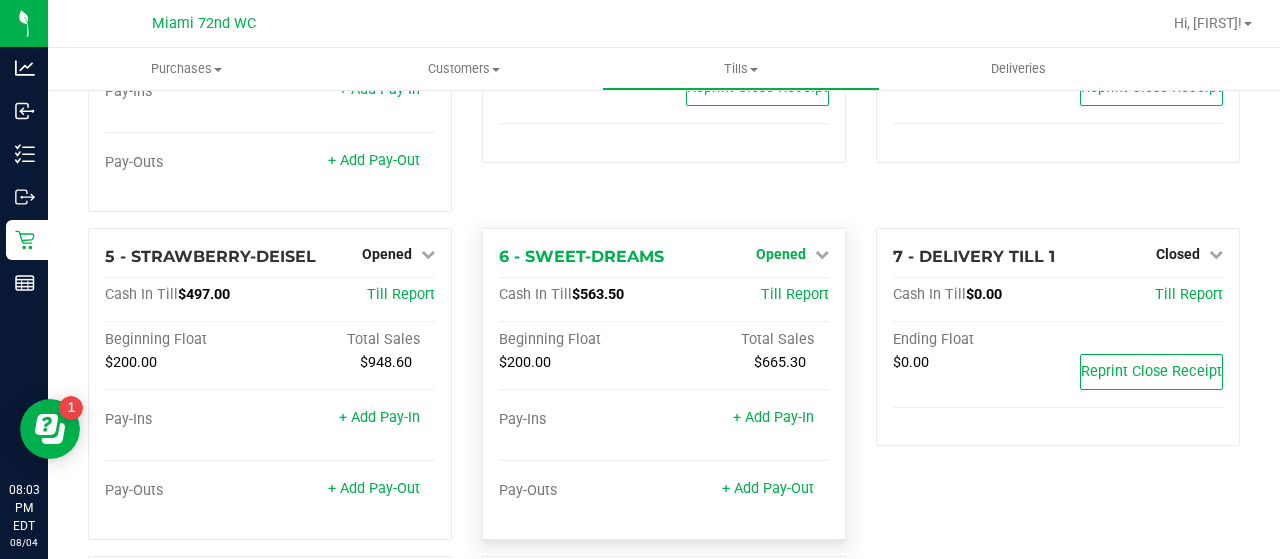 click on "Opened" at bounding box center [781, 254] 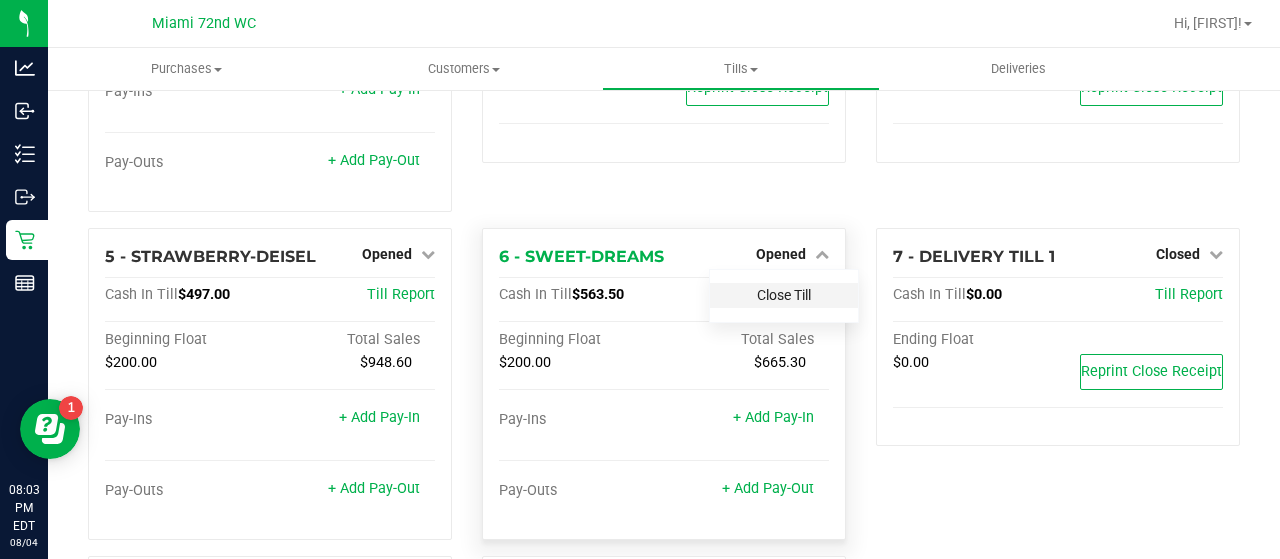 click on "Close Till" at bounding box center (784, 295) 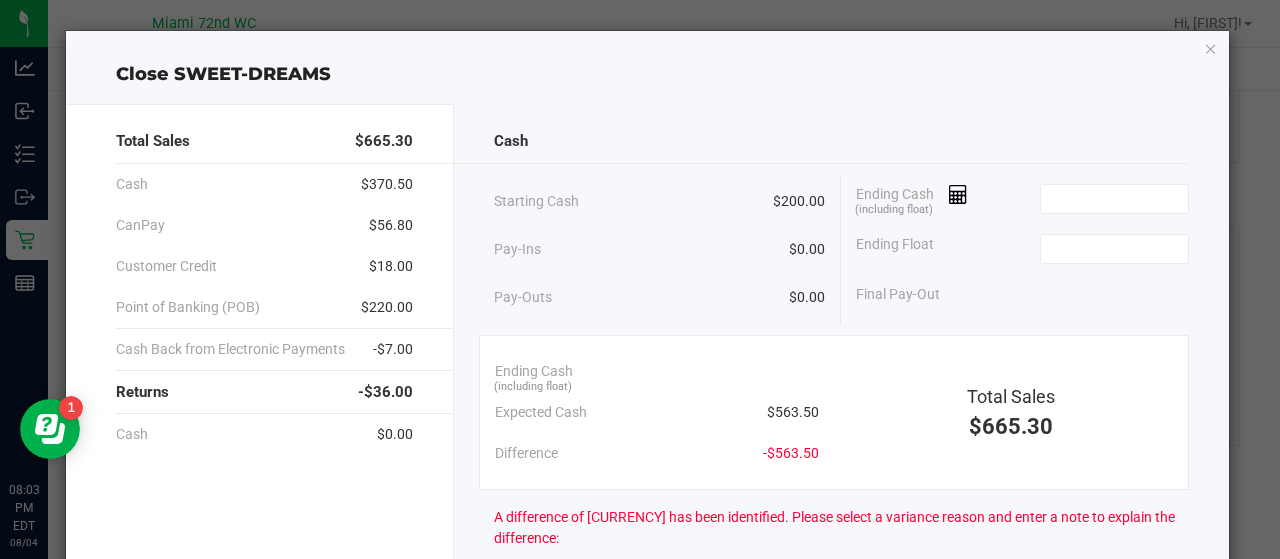 click on "Pay-Outs   $0.00" 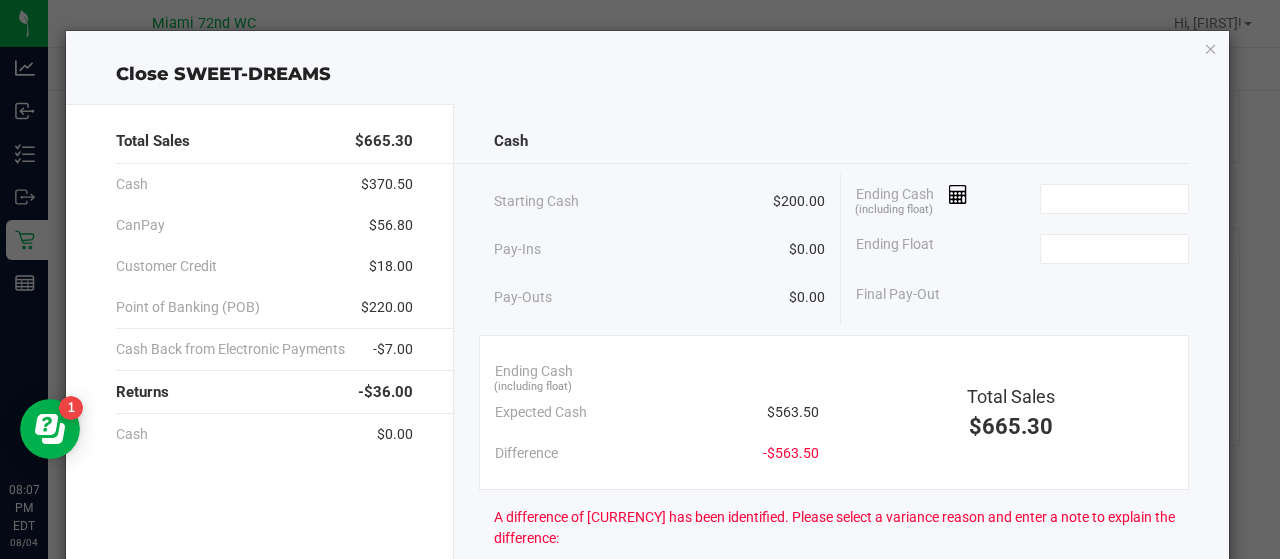 click on "Ending Cash  (including float)" 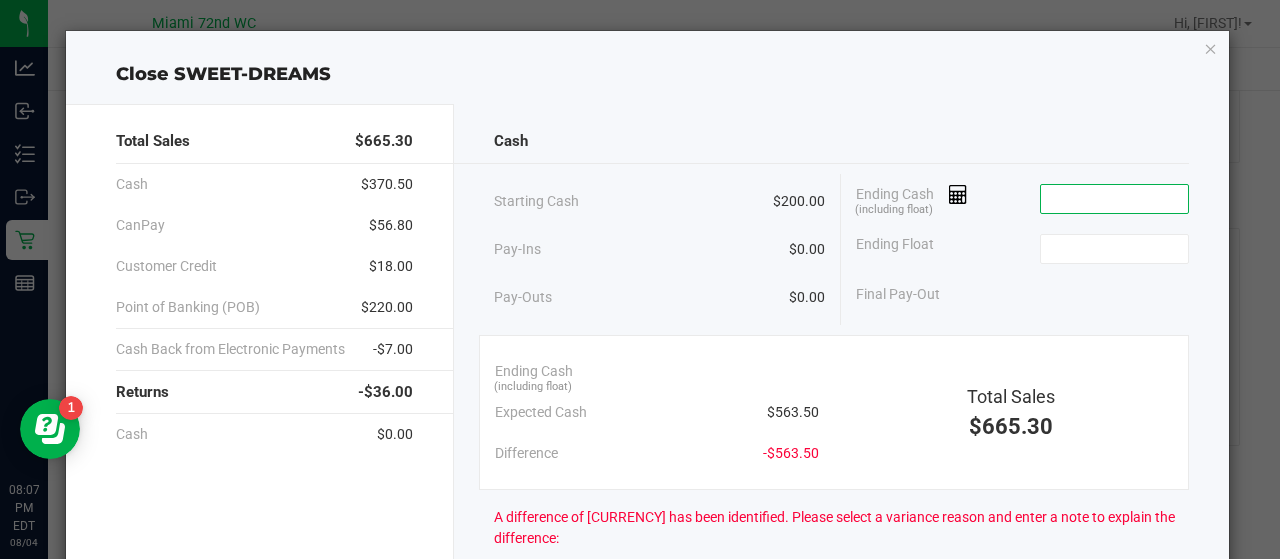 click at bounding box center [1114, 199] 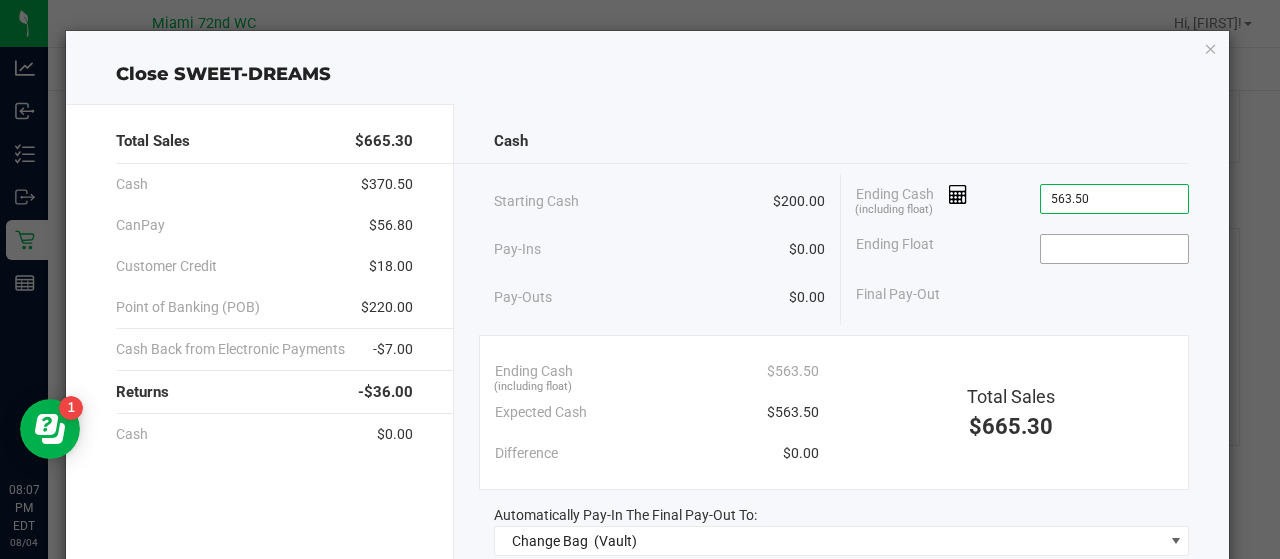 type on "$563.50" 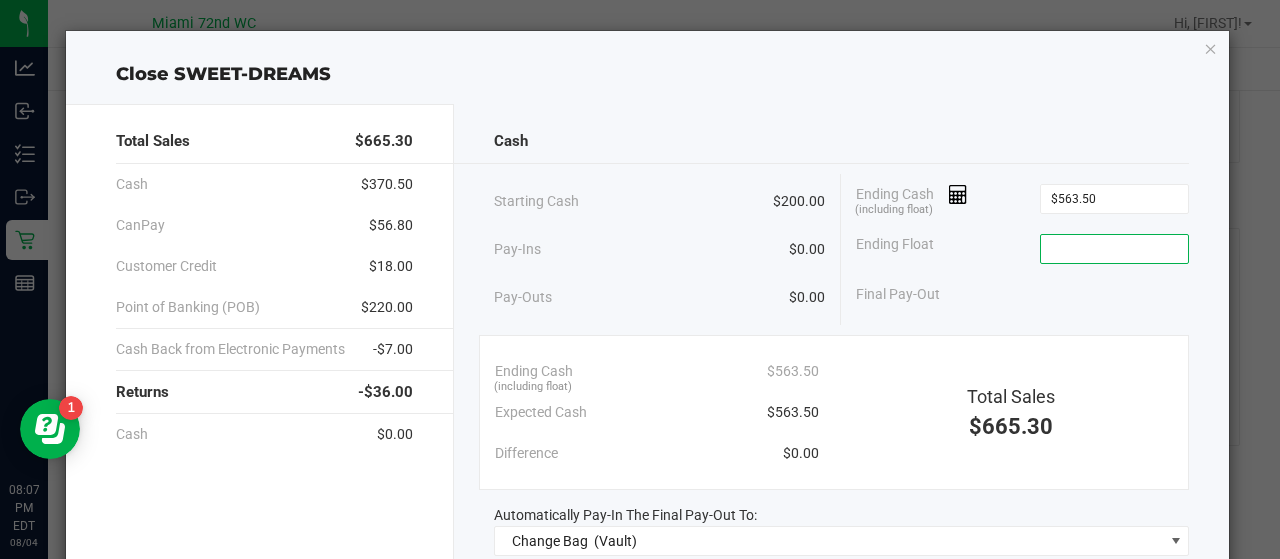 click at bounding box center [1114, 249] 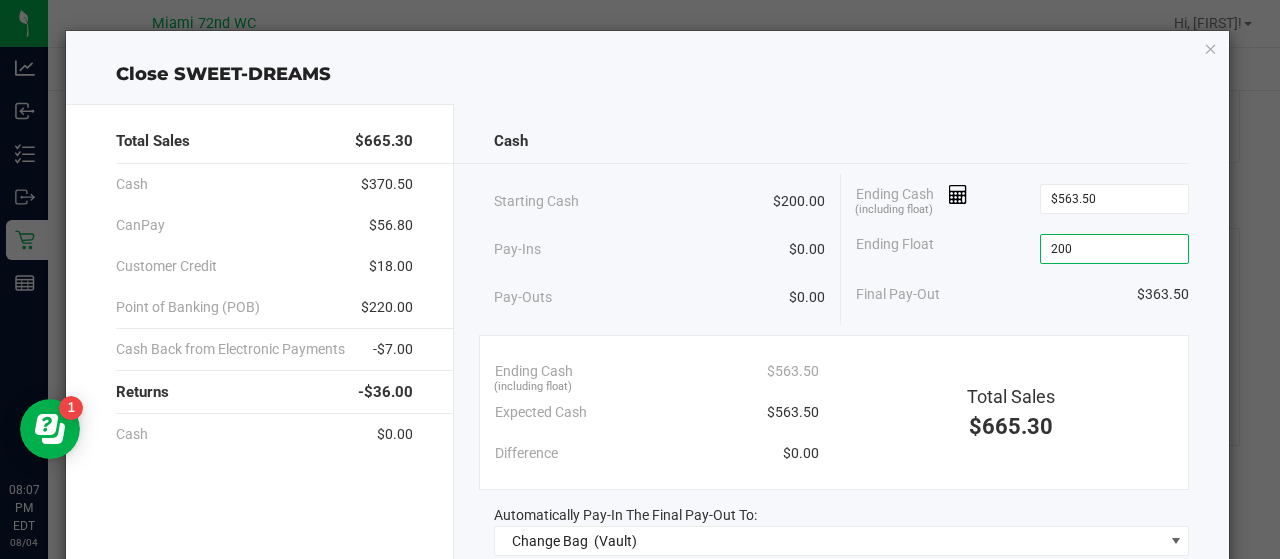 type on "$200.00" 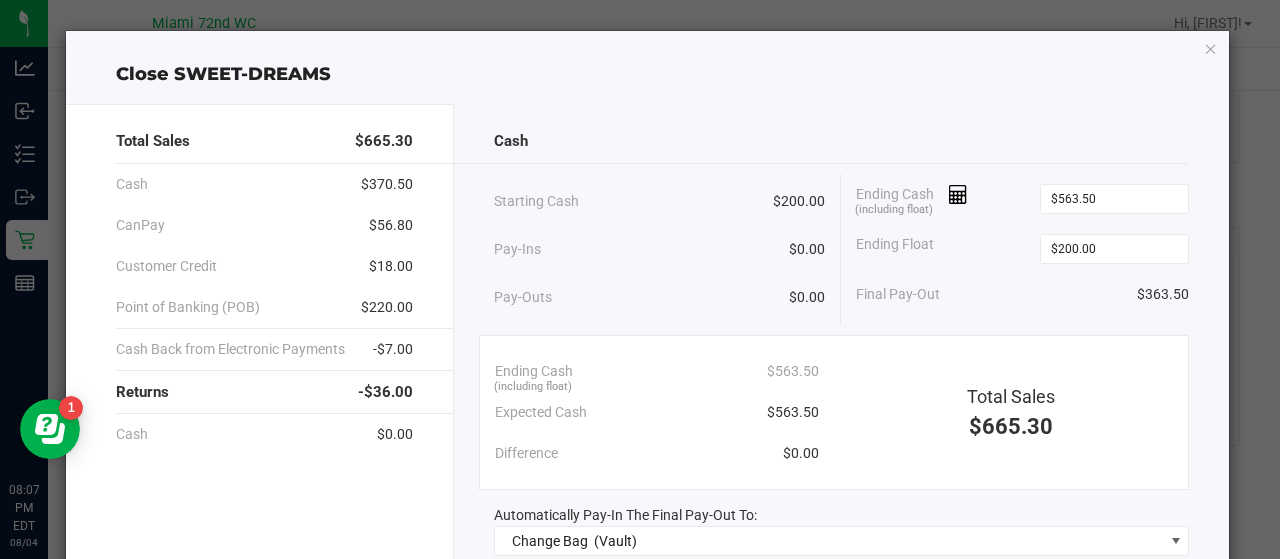 click on "Final Pay-Out   $363.50" 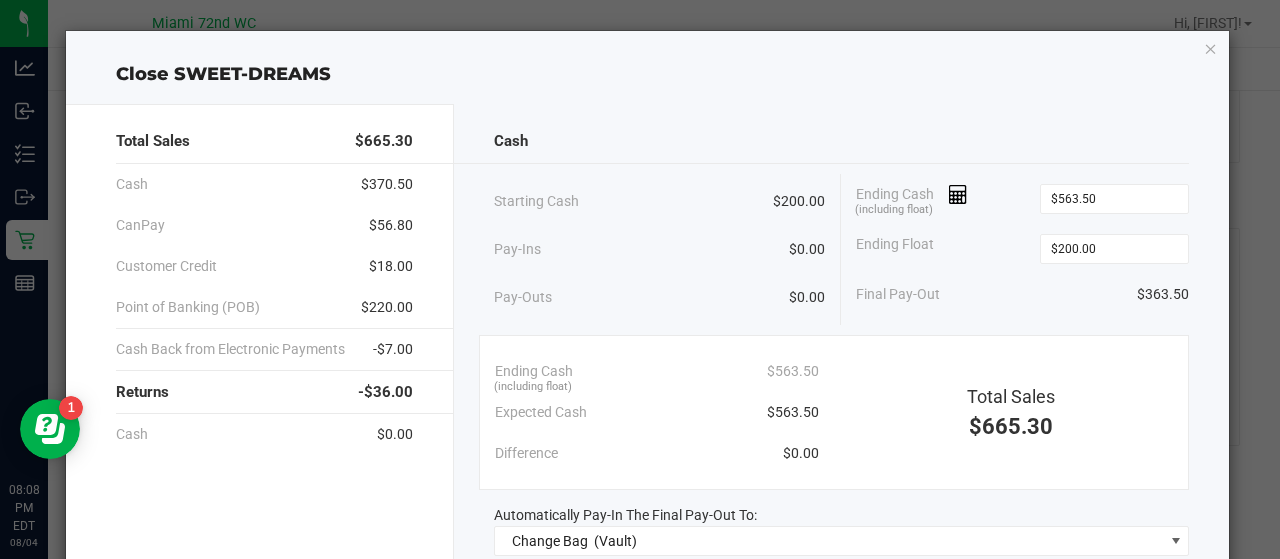 click on "Final Pay-Out   $363.50" 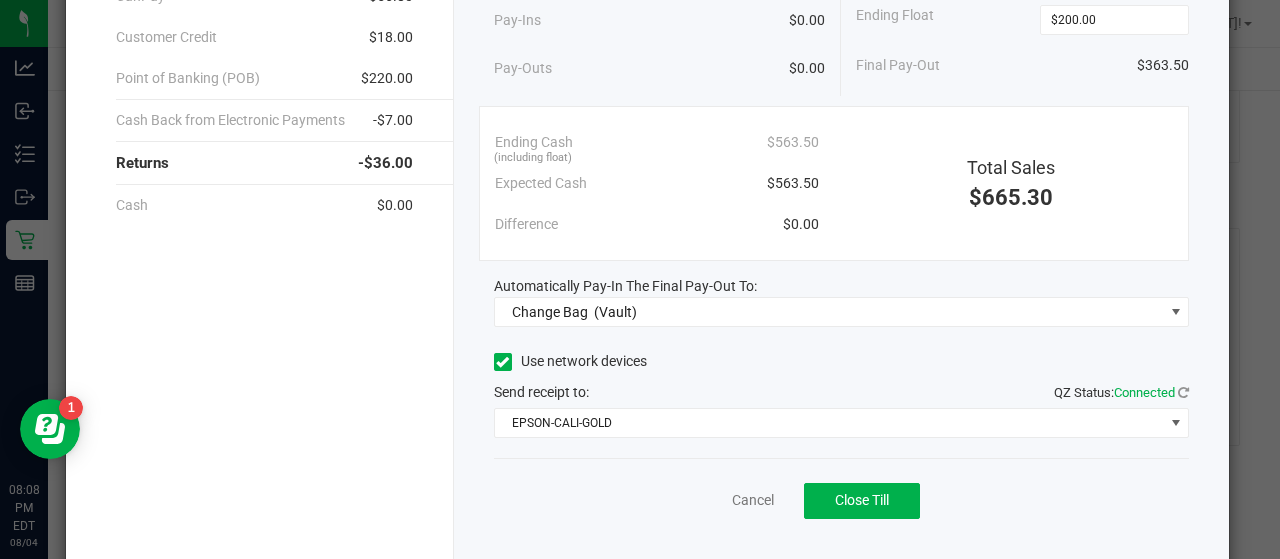 scroll, scrollTop: 234, scrollLeft: 0, axis: vertical 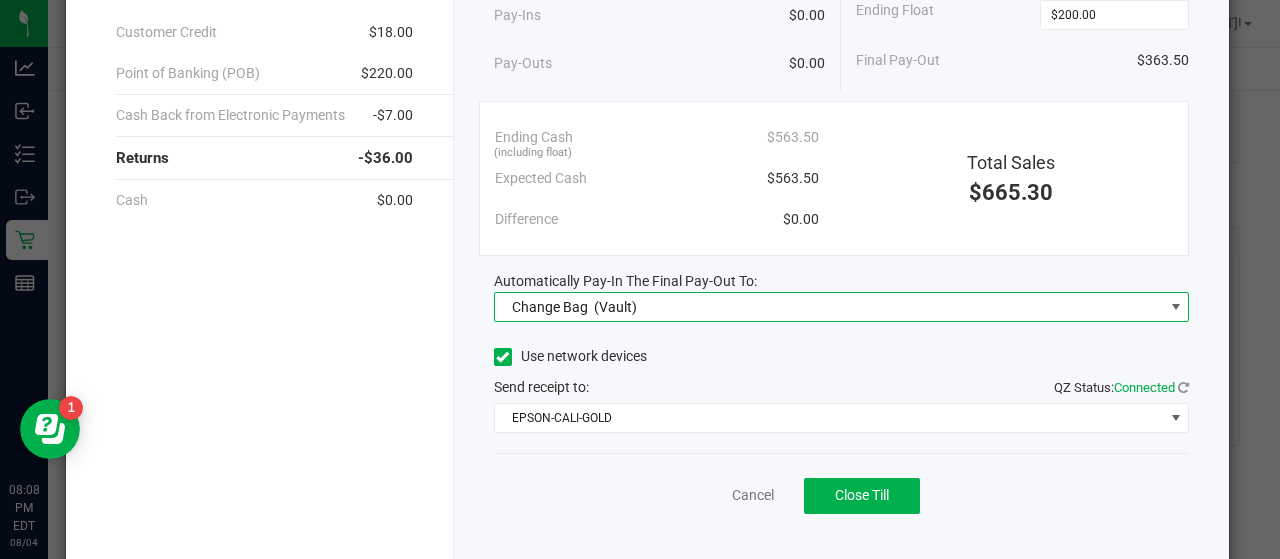 click on "Change Bag    (Vault)" at bounding box center [829, 307] 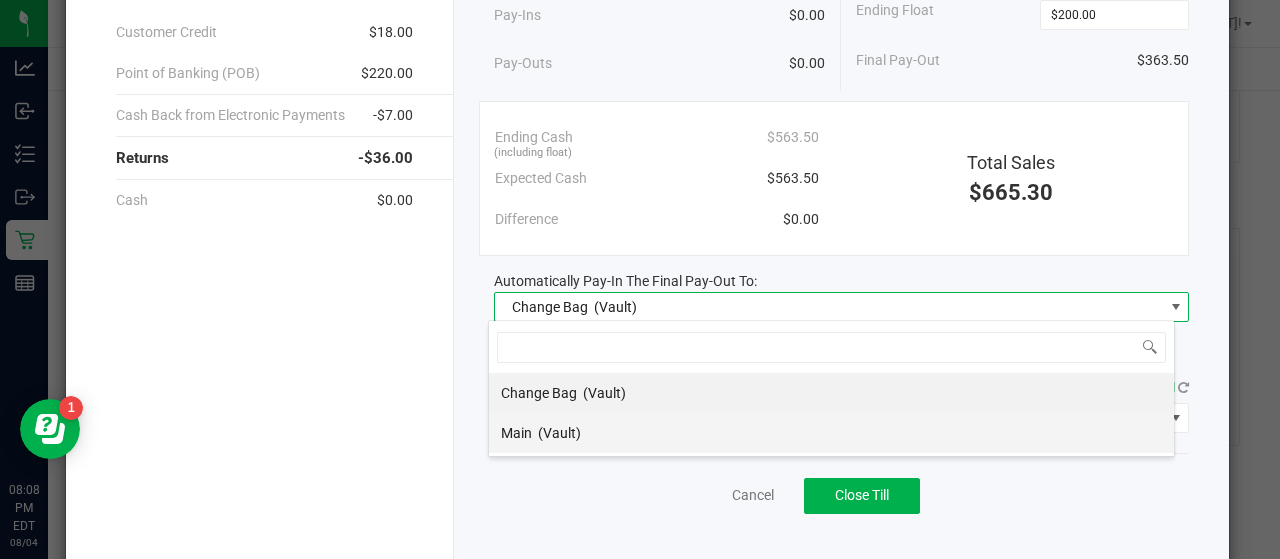 scroll, scrollTop: 99970, scrollLeft: 99313, axis: both 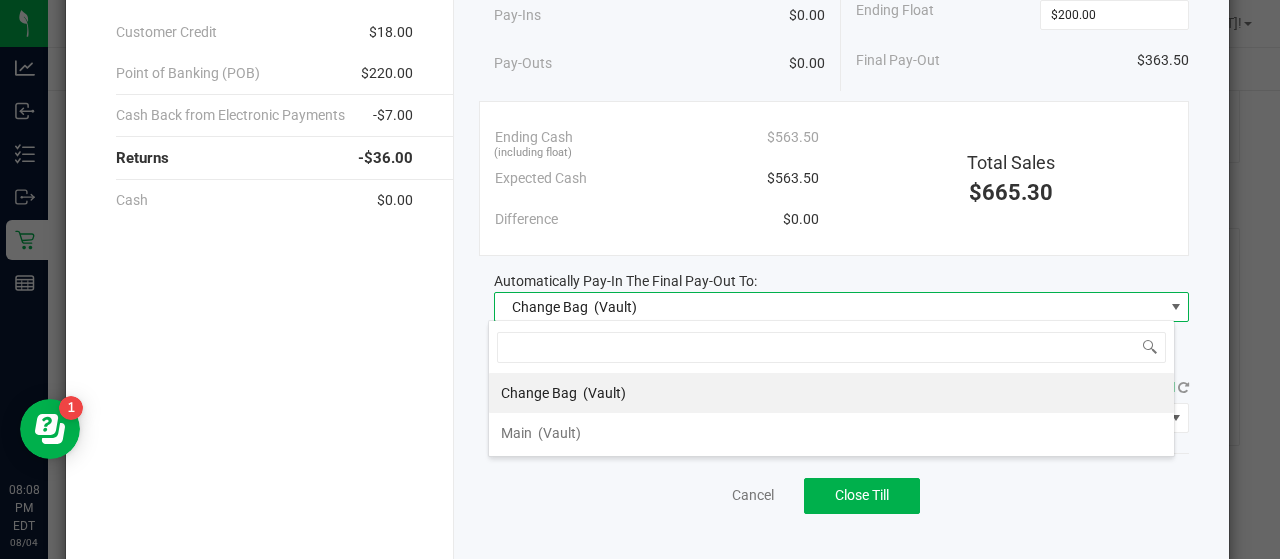 click on "Change Bag    (Vault) Main    (Vault)" 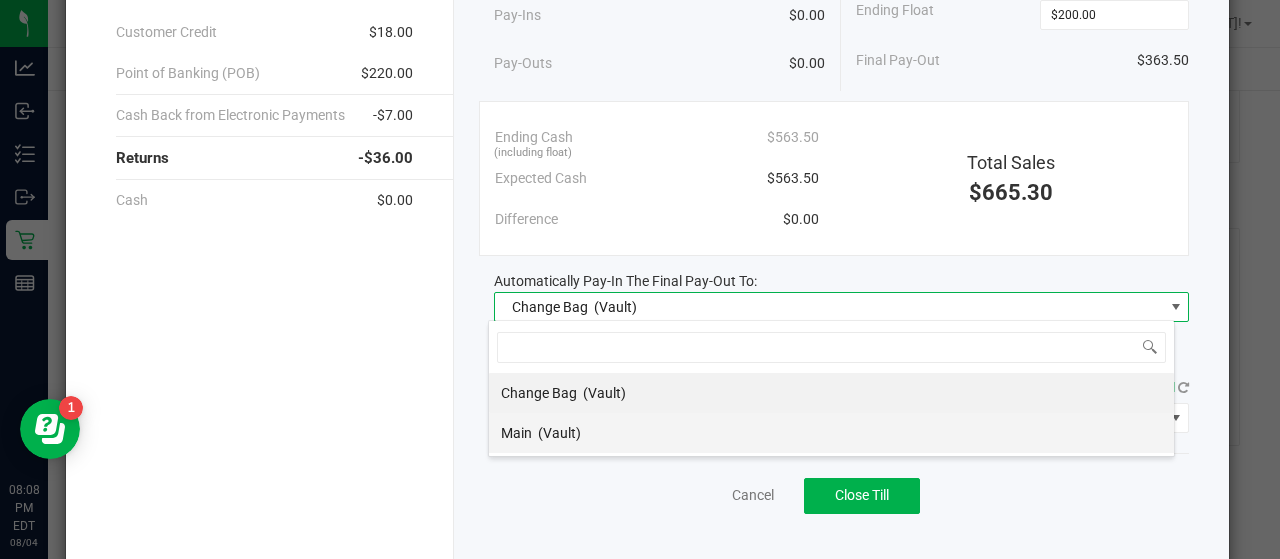 click on "Main    (Vault)" at bounding box center [831, 433] 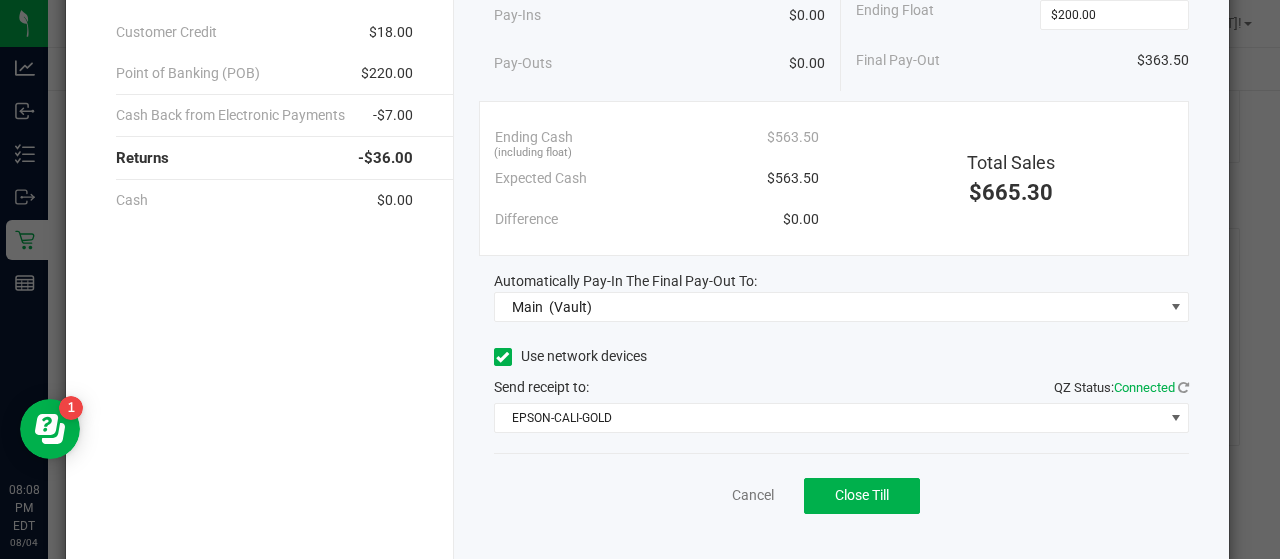click on "Cash   Starting Cash   [CURRENCY]   Pay-Ins   [CURRENCY]   Pay-Outs   [CURRENCY]   Ending Cash  (including float) [CURRENCY]  Ending Float   [CURRENCY]  Final Pay-Out   [CURRENCY]   Ending Cash  (including float)  [CURRENCY]   Expected Cash   [CURRENCY]   Difference   [CURRENCY]   Total Sales   [CURRENCY]   Automatically Pay-In The Final Pay-Out To:  Main    (Vault)  Use network devices   Send receipt to:   QZ Status:   Connected  EPSON-CALI-GOLD  Cancel   Close Till" 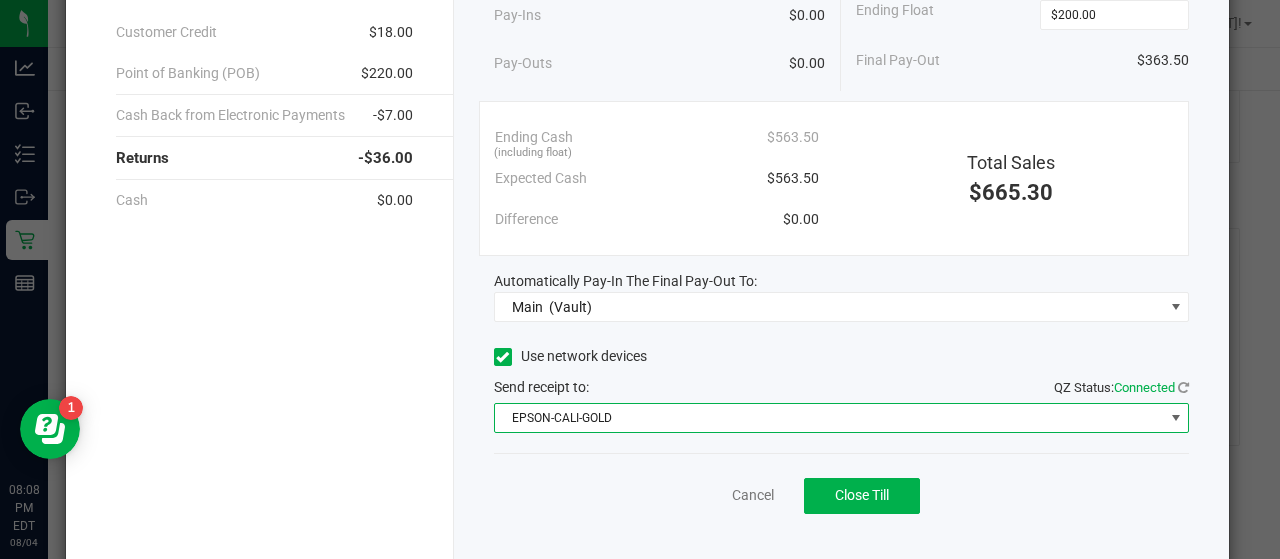 click on "EPSON-CALI-GOLD" at bounding box center (829, 418) 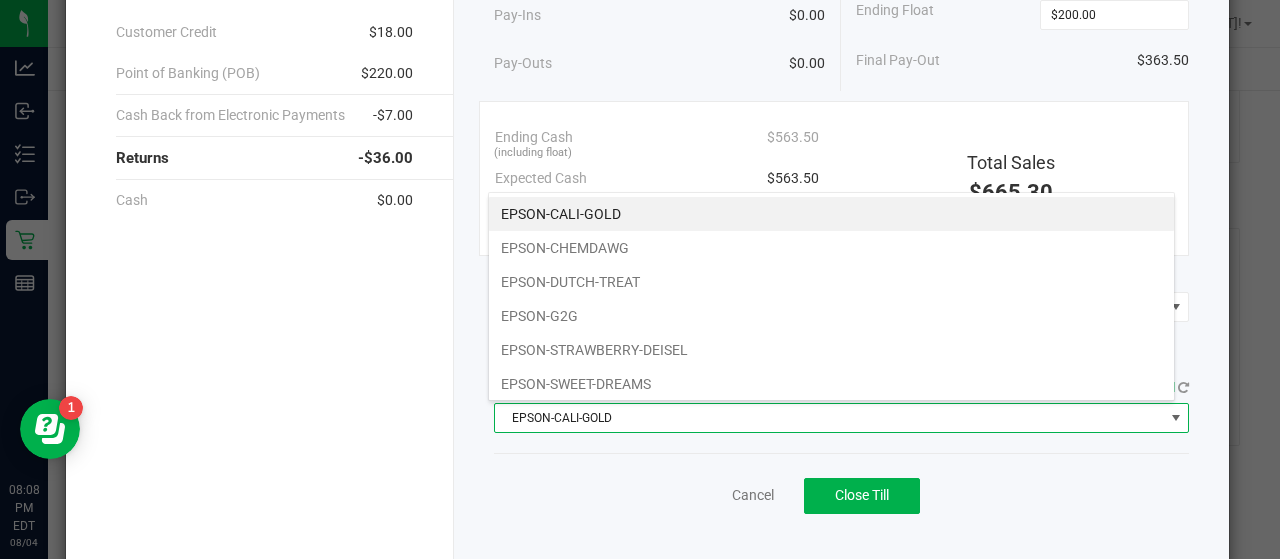 scroll, scrollTop: 99970, scrollLeft: 99313, axis: both 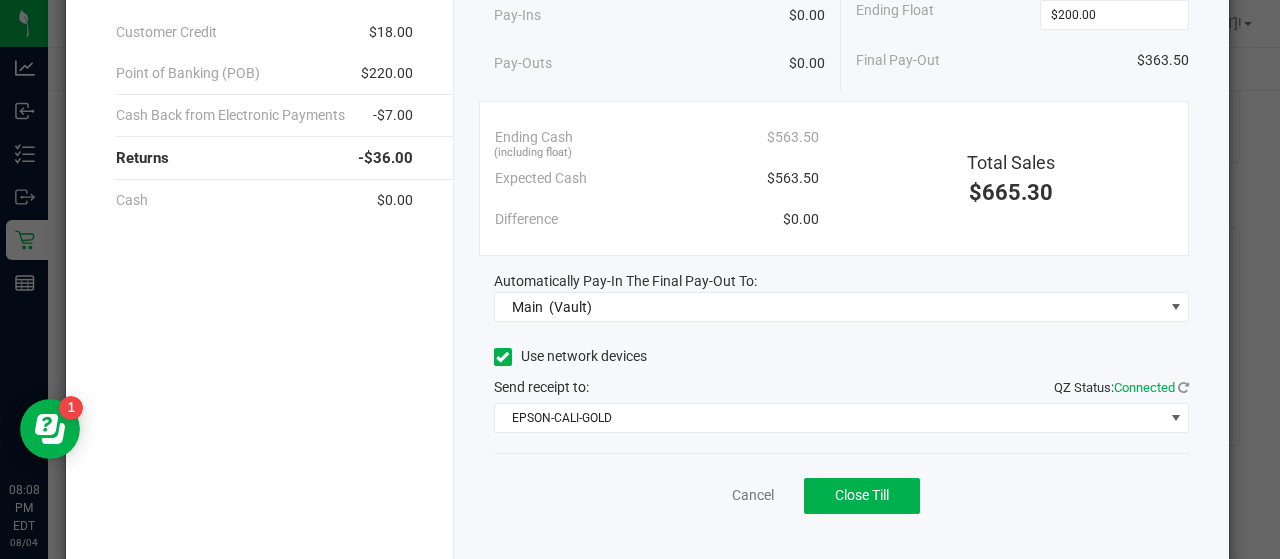 click on "Cancel   Close Till" 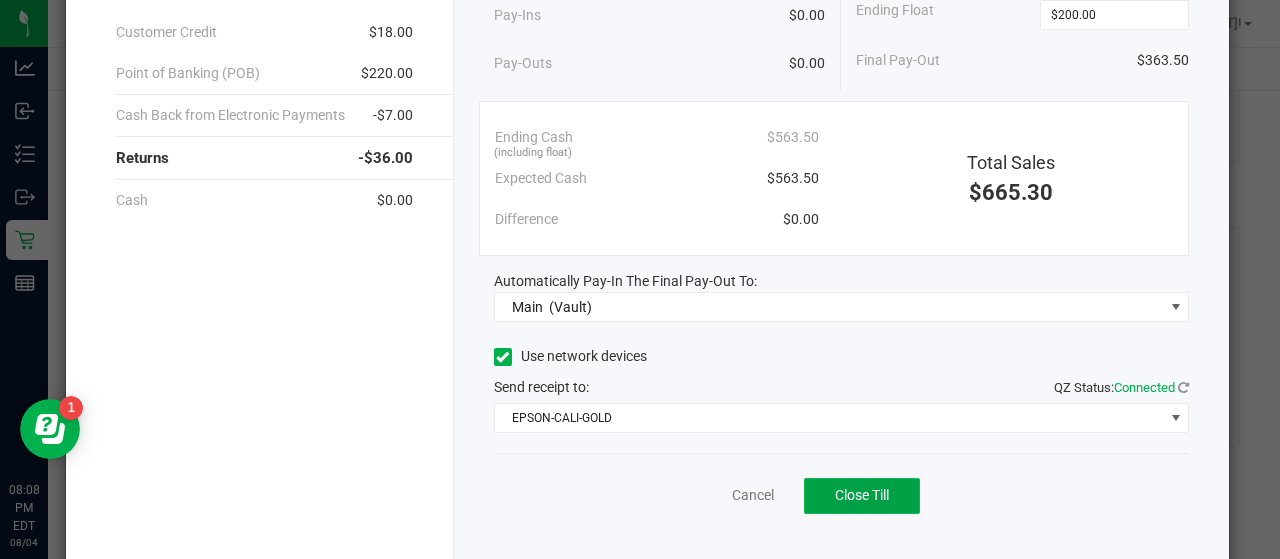 click on "Close Till" 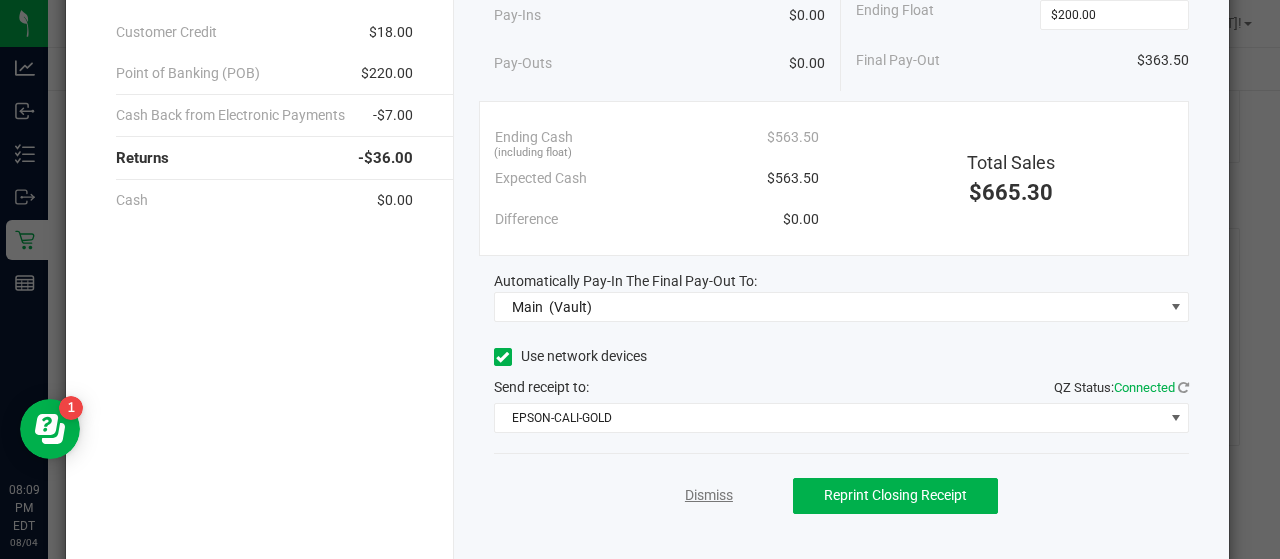 click on "Dismiss" 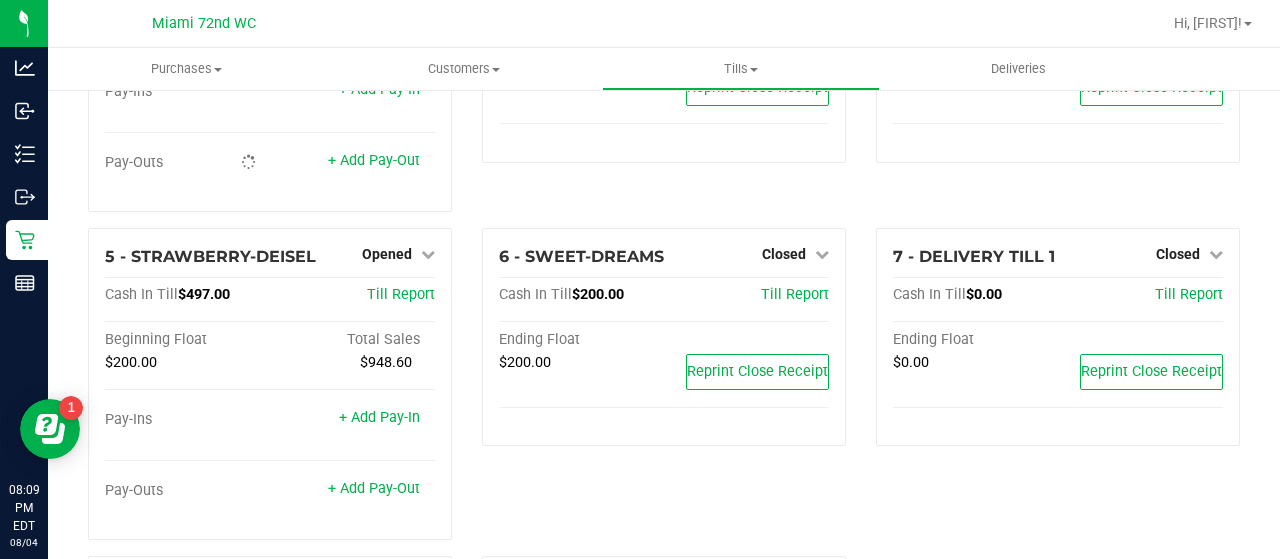 click on "6 - SWEET-DREAMS  Closed  Open Till   Cash In Till   $200.00   Till Report   Ending Float   $200.00       Reprint Close Receipt" at bounding box center (664, 392) 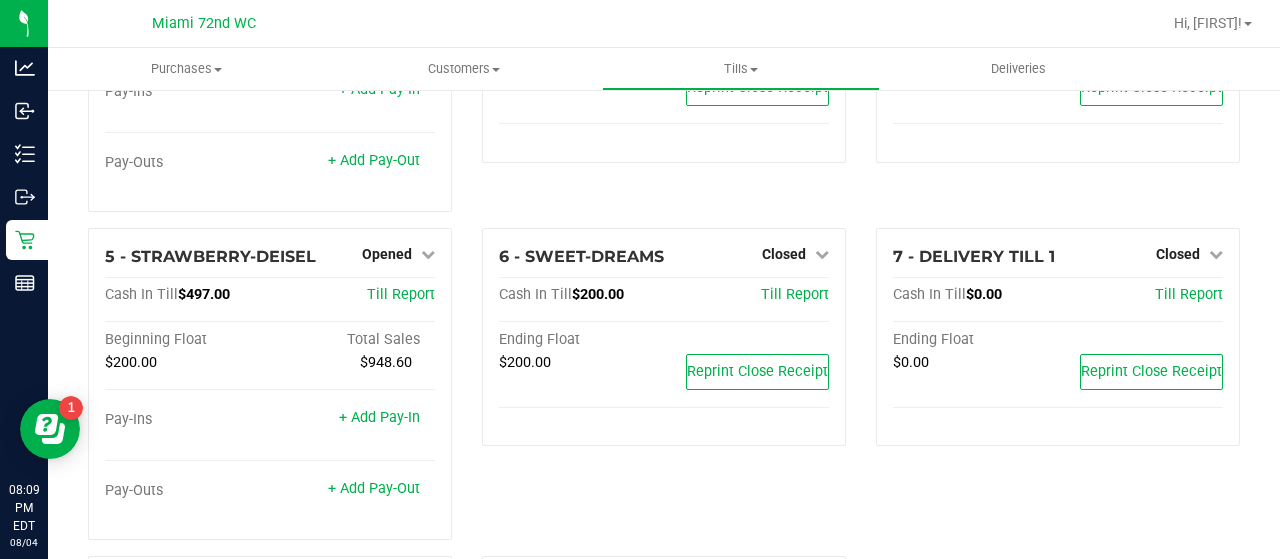 scroll, scrollTop: 0, scrollLeft: 0, axis: both 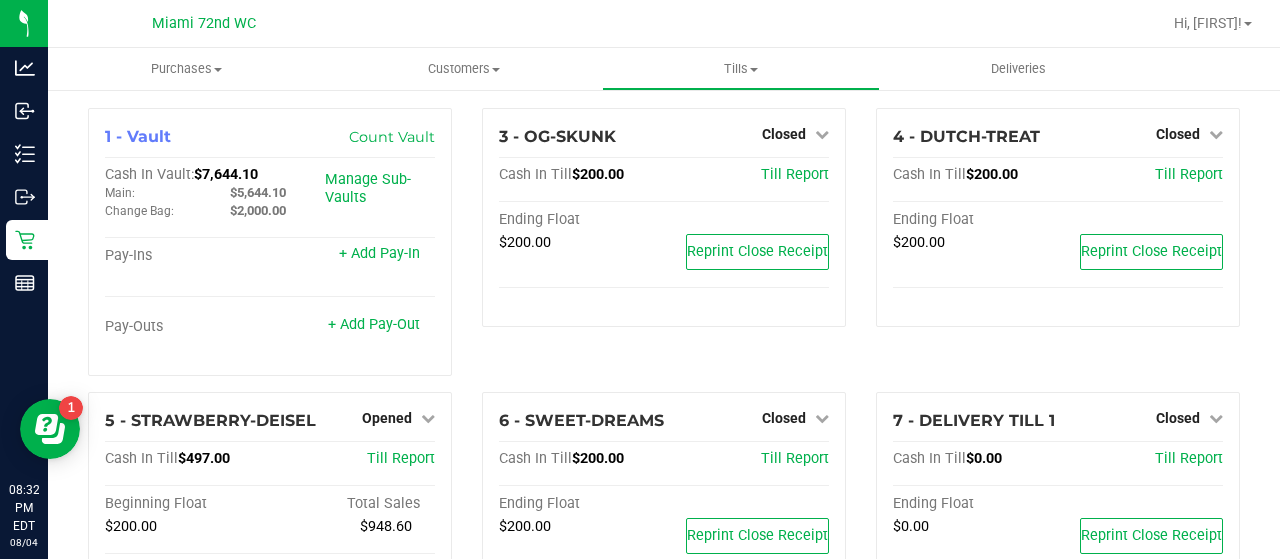 click on "3 - OG-SKUNK  Closed  Open Till   Cash In Till   $200.00   Till Report   Ending Float   $200.00       Reprint Close Receipt" at bounding box center (664, 250) 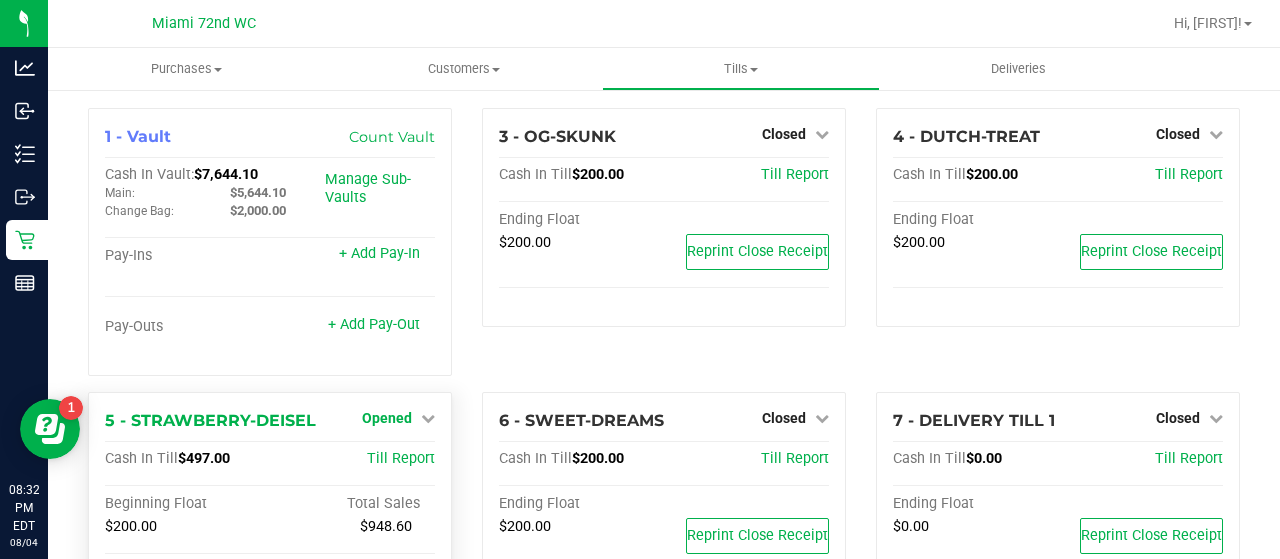 click on "Opened" at bounding box center [387, 418] 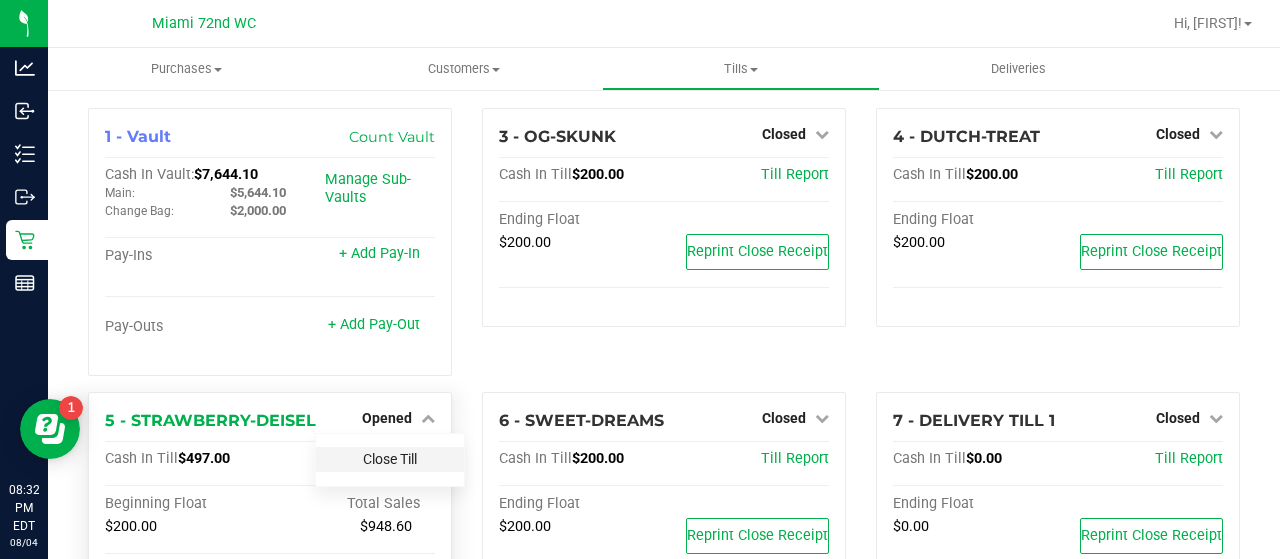 click on "Close Till" at bounding box center (390, 459) 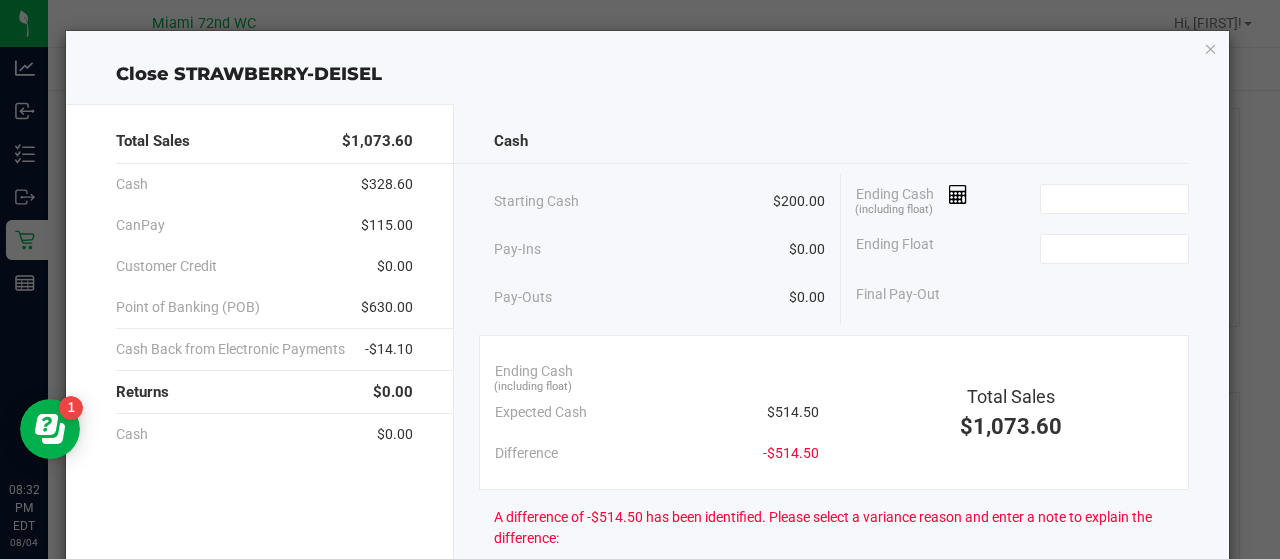 click on "Pay-Outs   $0.00" 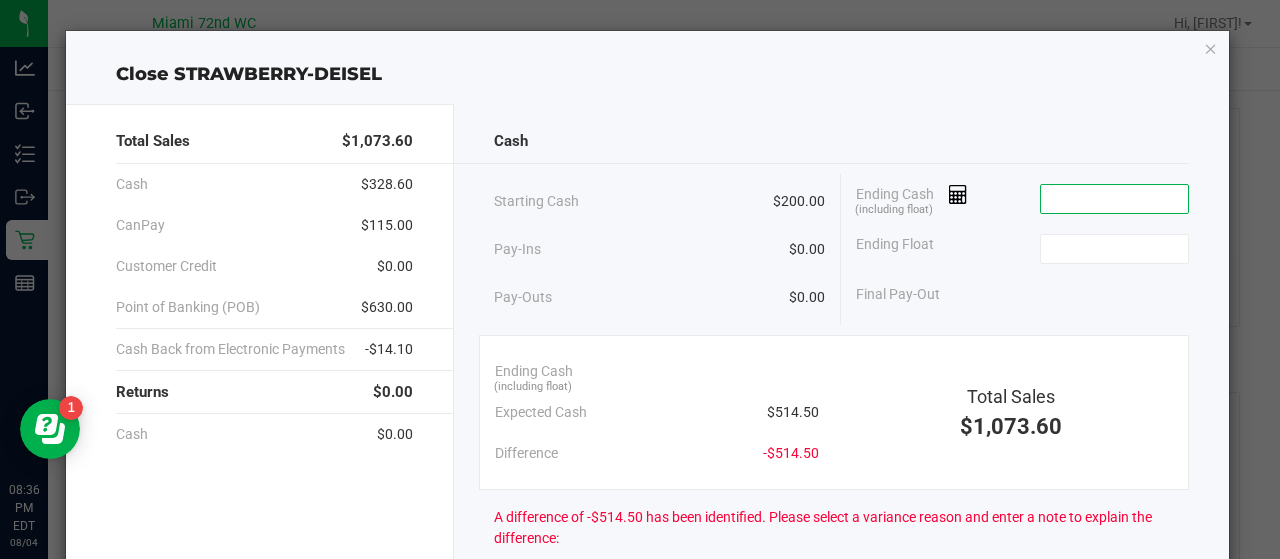 click at bounding box center [1114, 199] 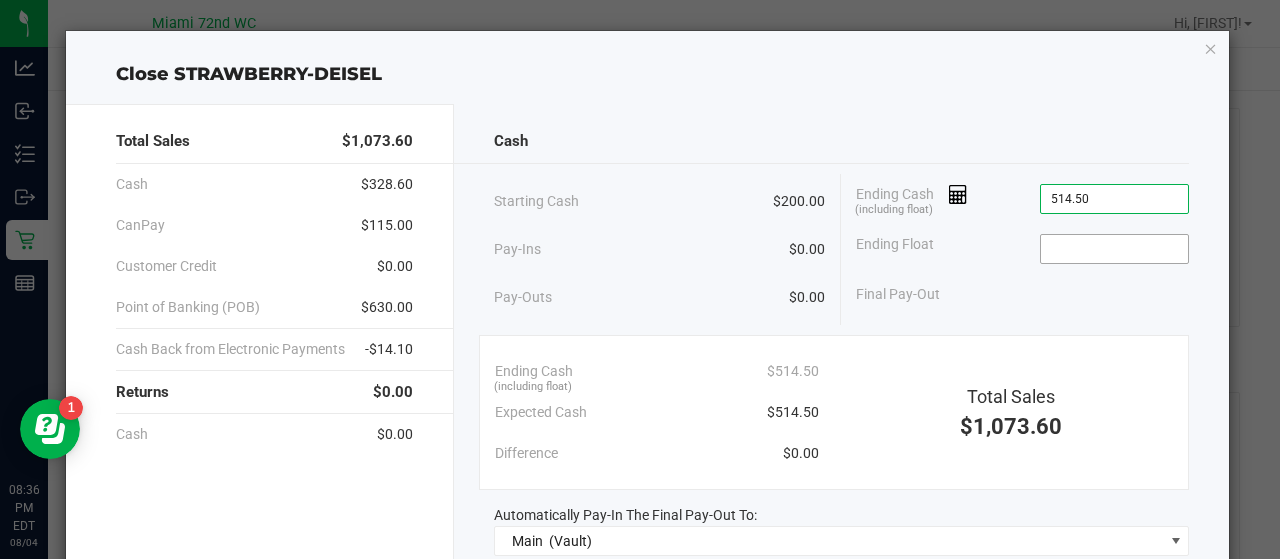 type on "$514.50" 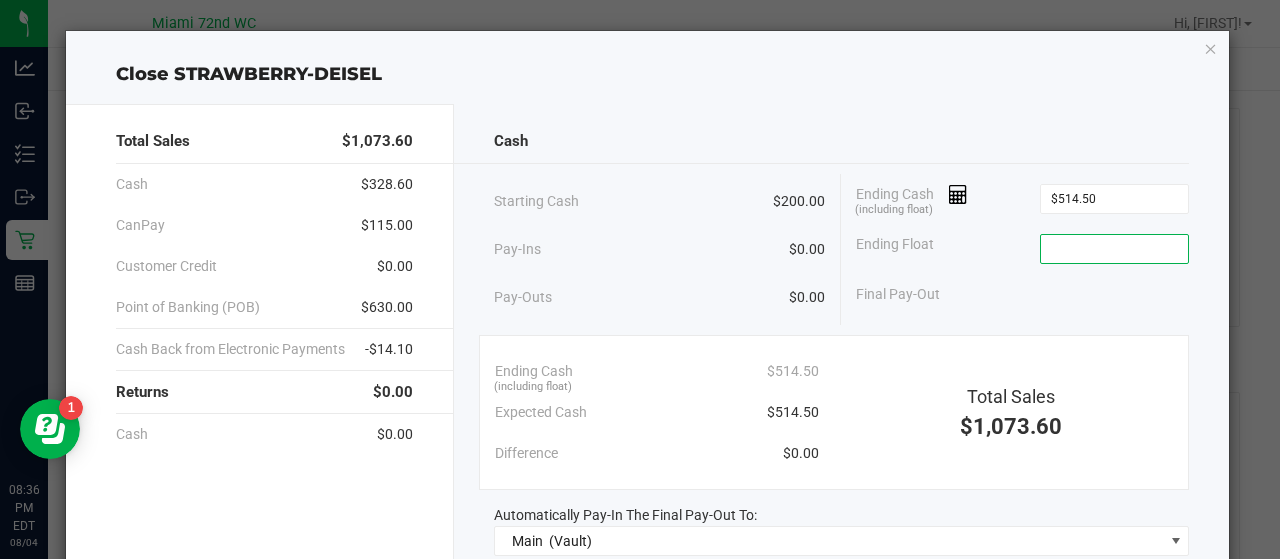 click at bounding box center (1114, 249) 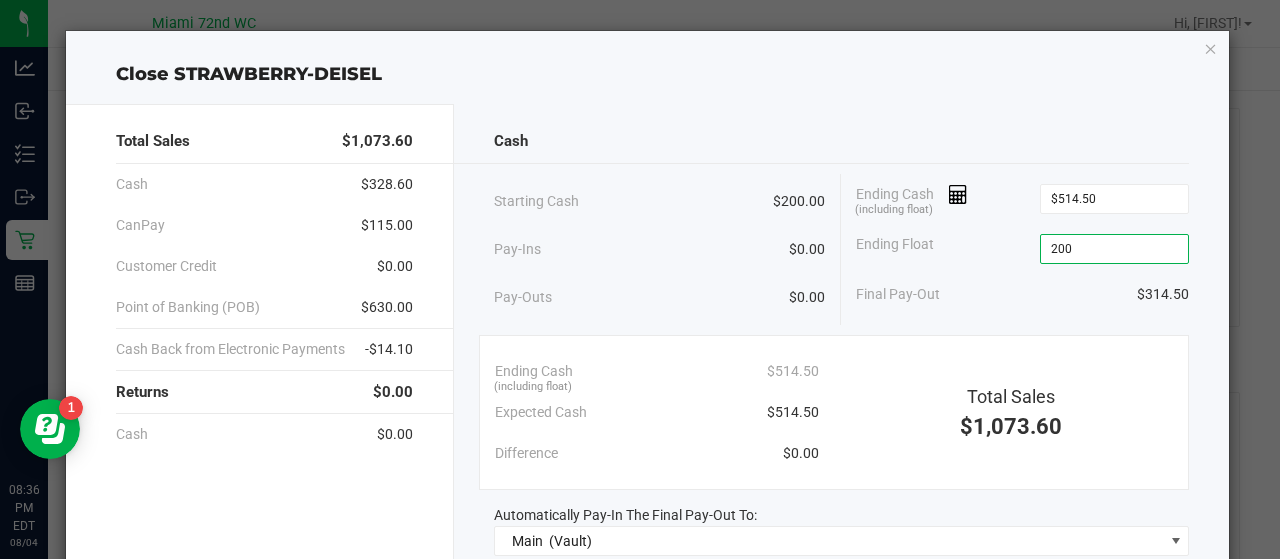 type on "$200.00" 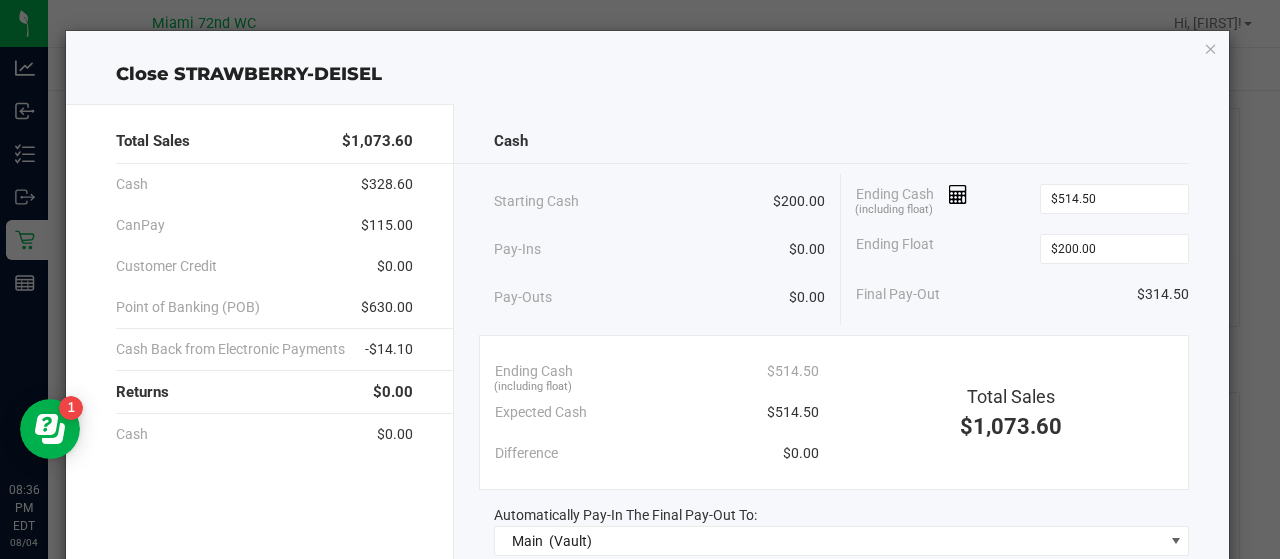 click on "Ending Float" 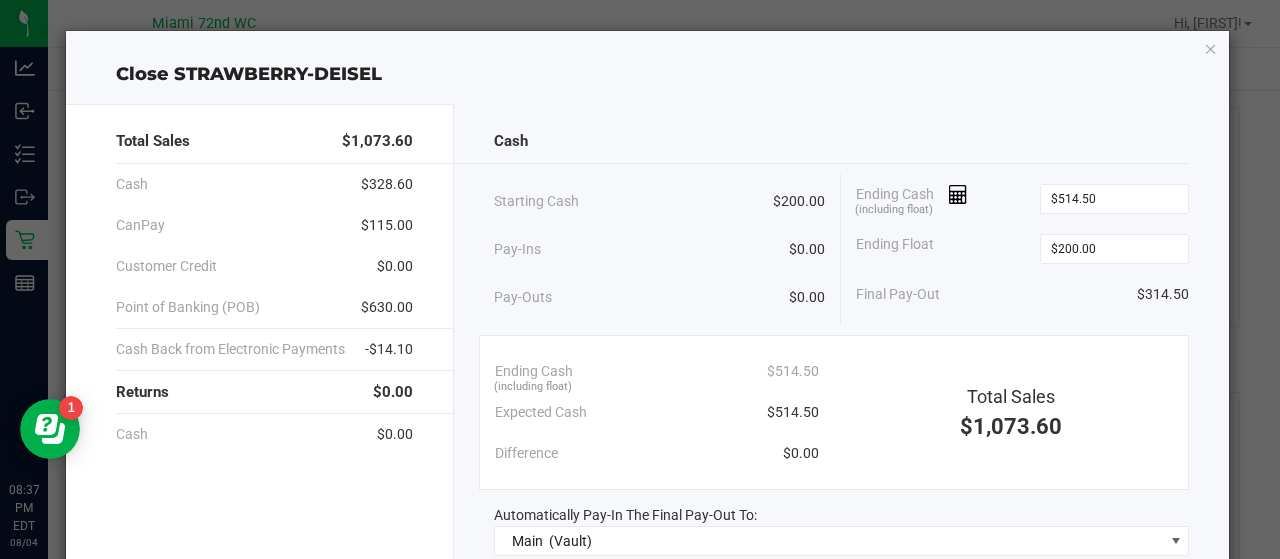 click on "Final Pay-Out   [CURRENCY]" 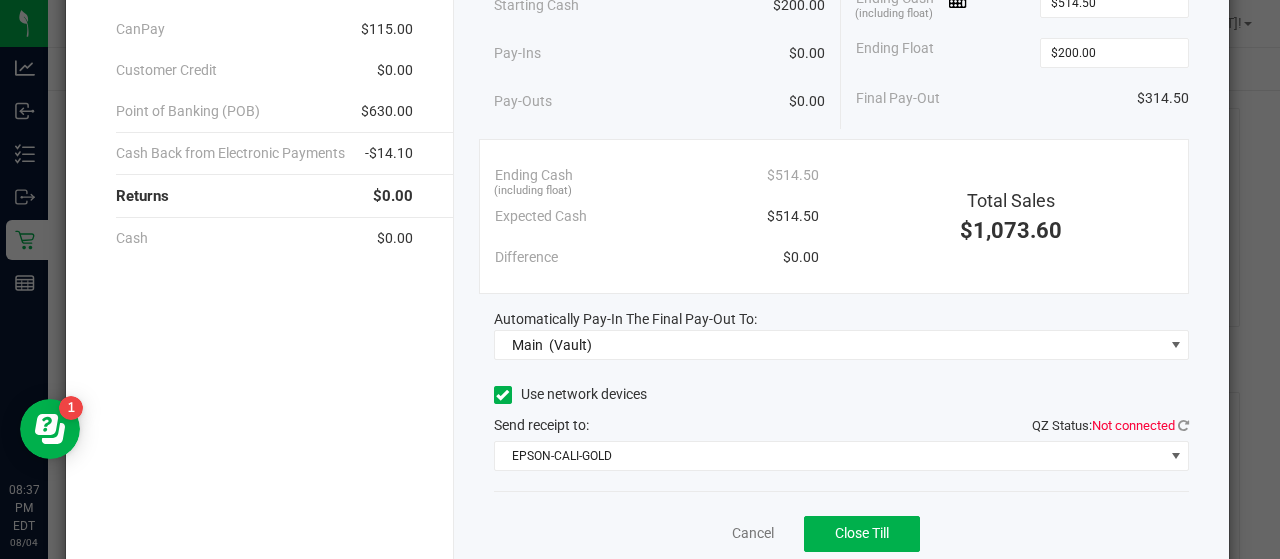scroll, scrollTop: 197, scrollLeft: 0, axis: vertical 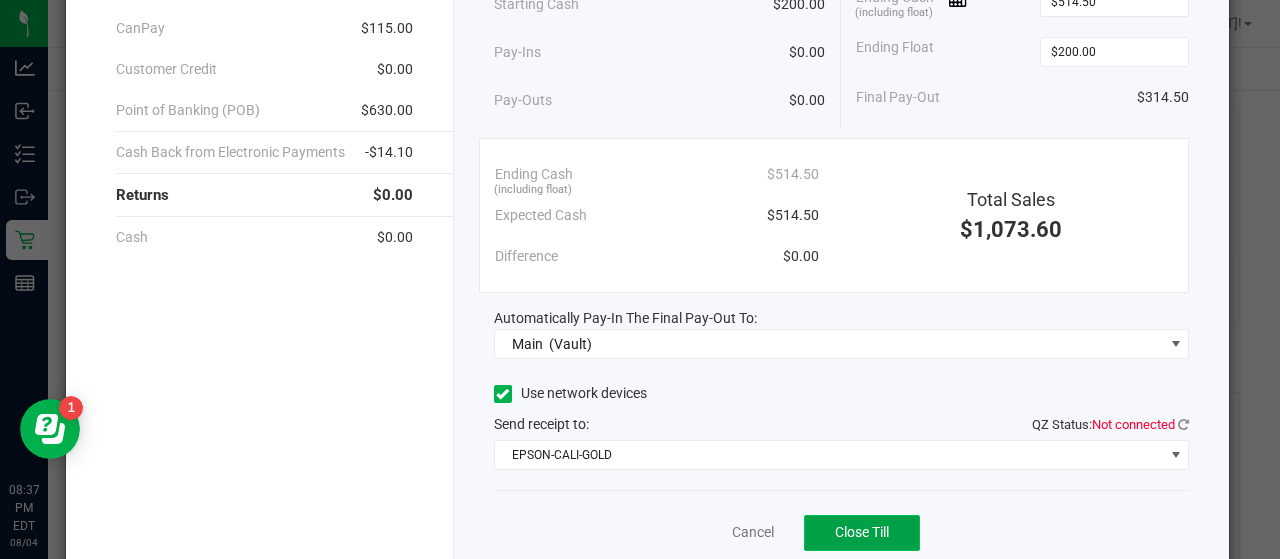 click on "Close Till" 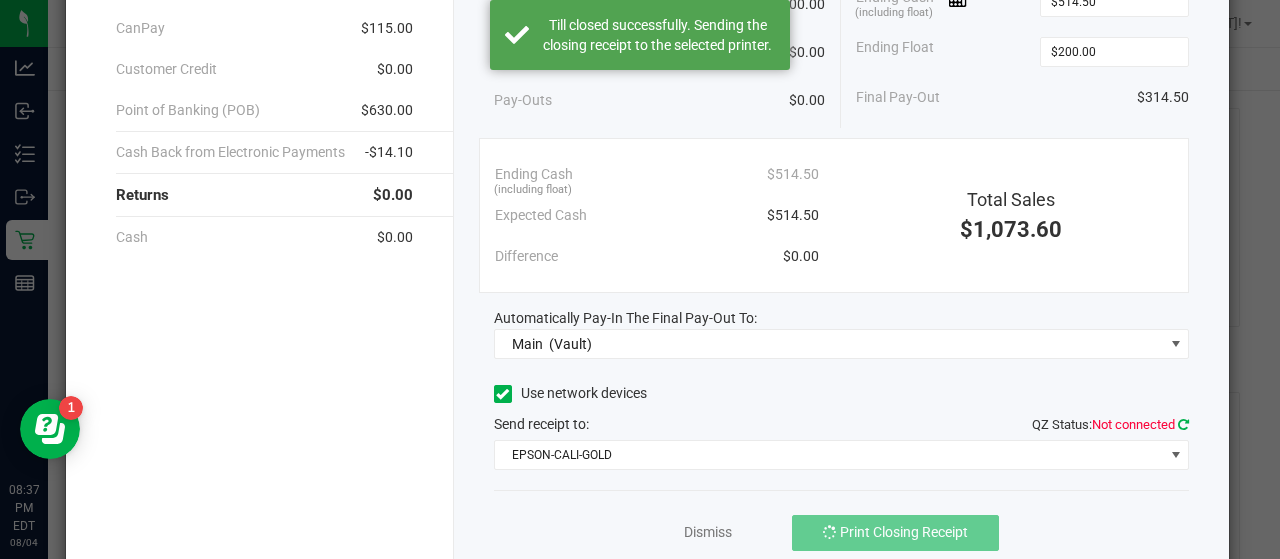 click 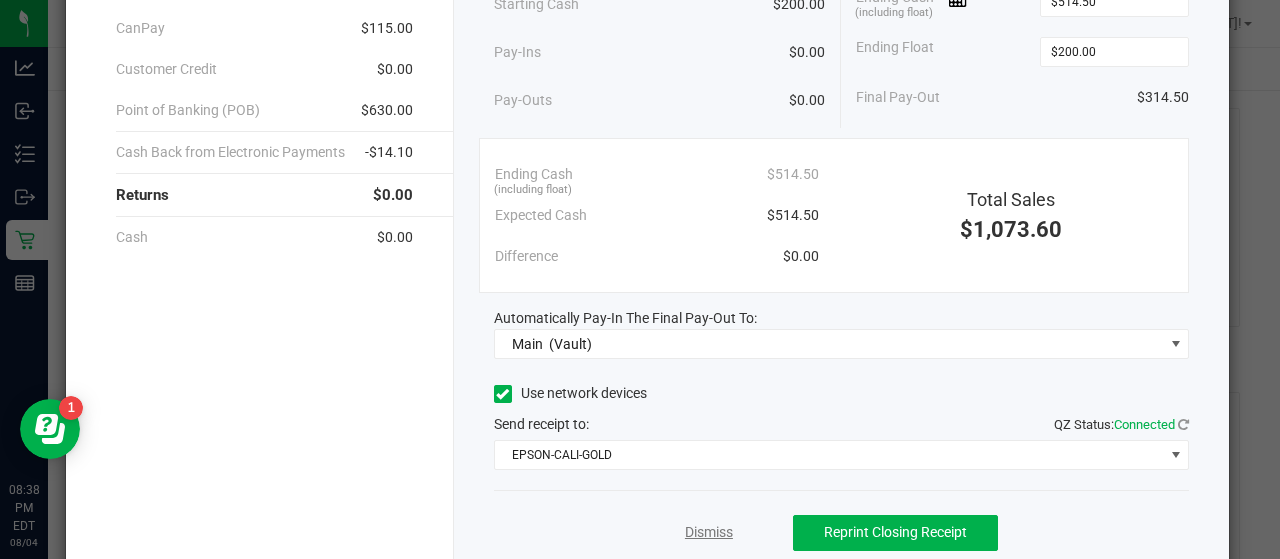 click on "Dismiss" 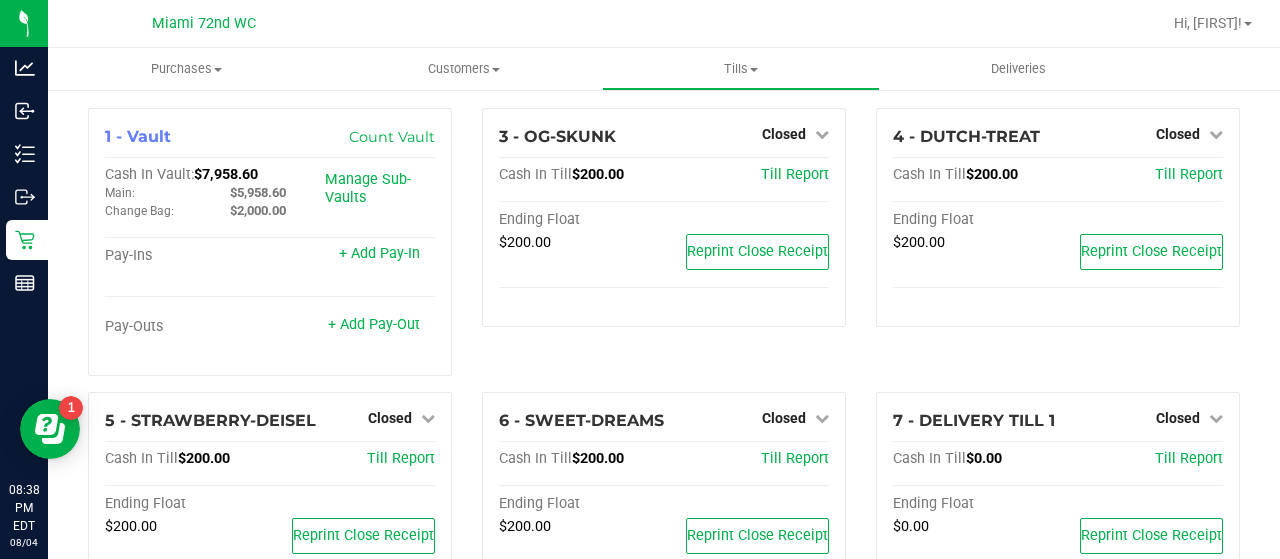 click on "4 - DUTCH-TREAT  Closed  Open Till   Cash In Till   $200.00   Till Report   Ending Float   $200.00       Reprint Close Receipt" at bounding box center [1058, 250] 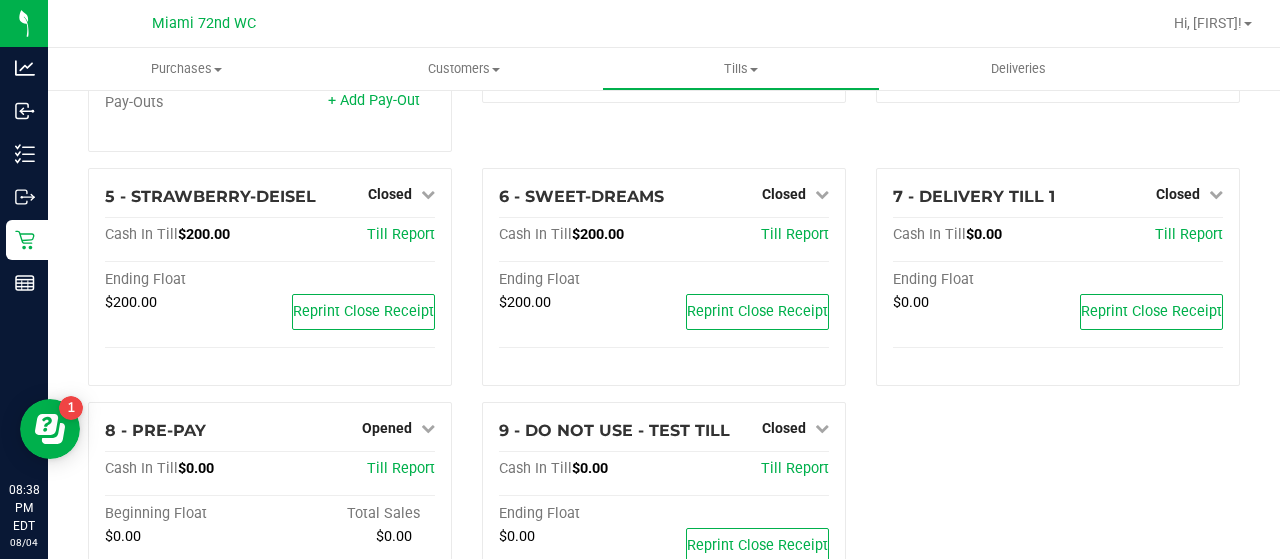 scroll, scrollTop: 320, scrollLeft: 0, axis: vertical 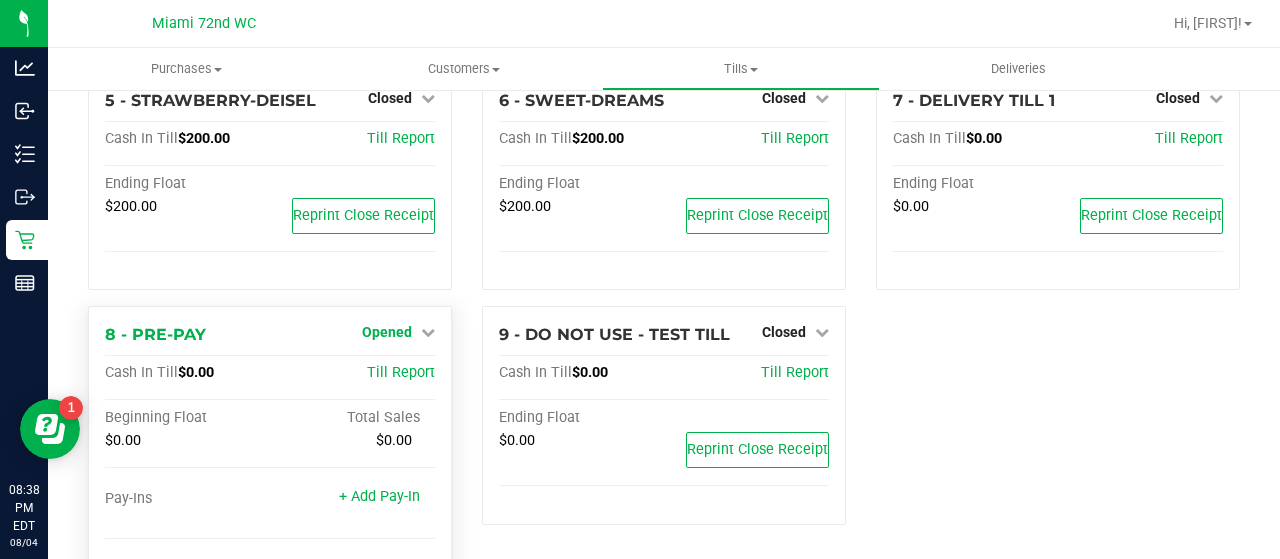 click on "Opened" at bounding box center (387, 332) 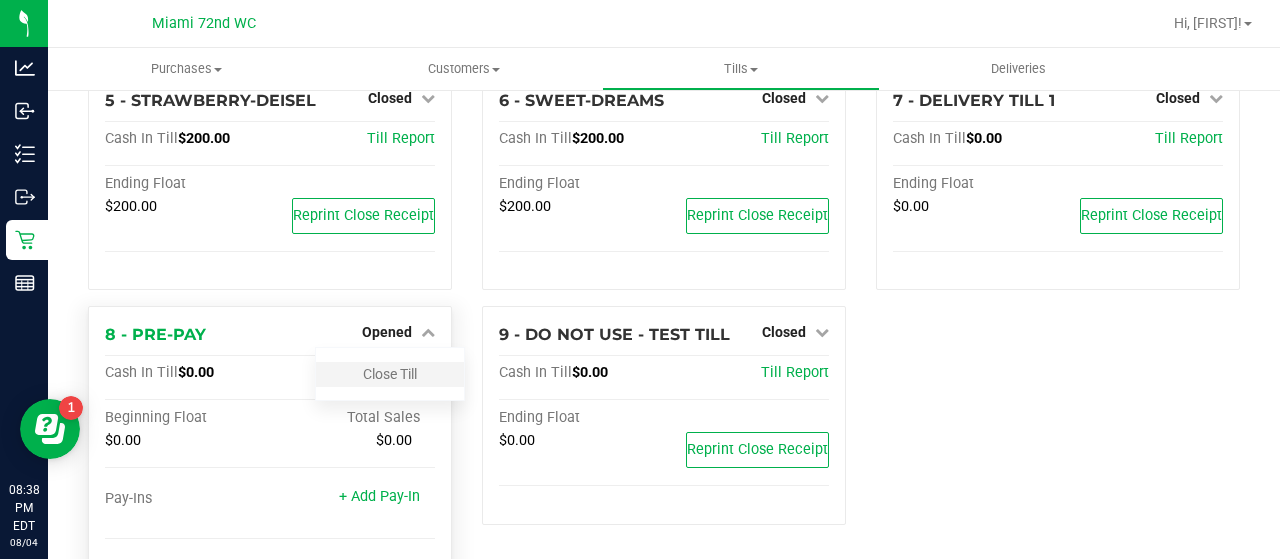 click on "Close Till" at bounding box center [390, 374] 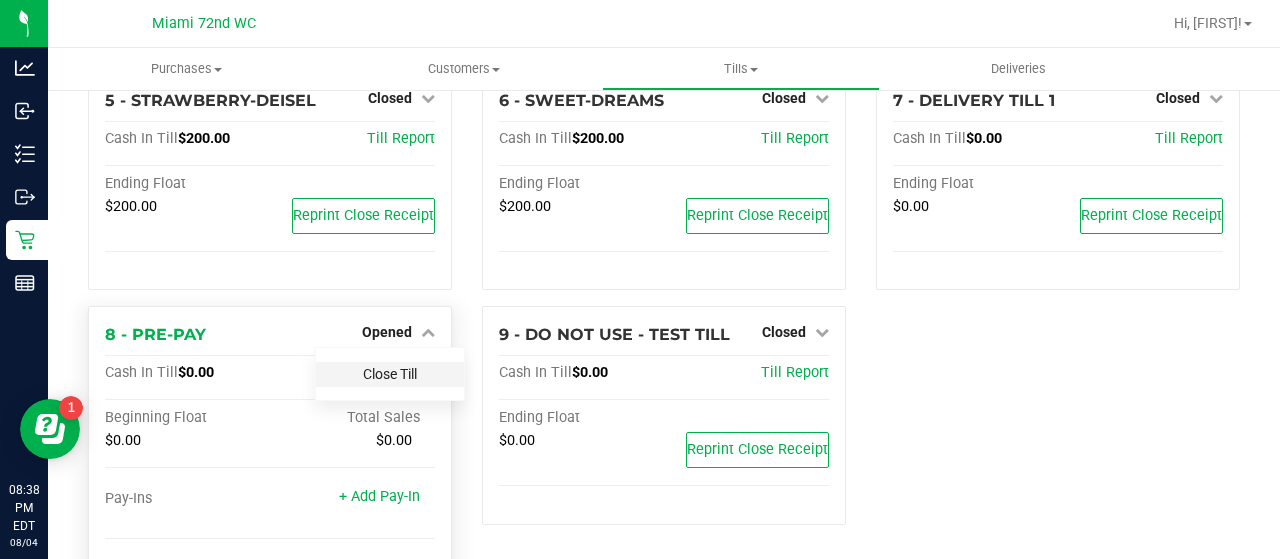 click on "Close Till" at bounding box center (390, 374) 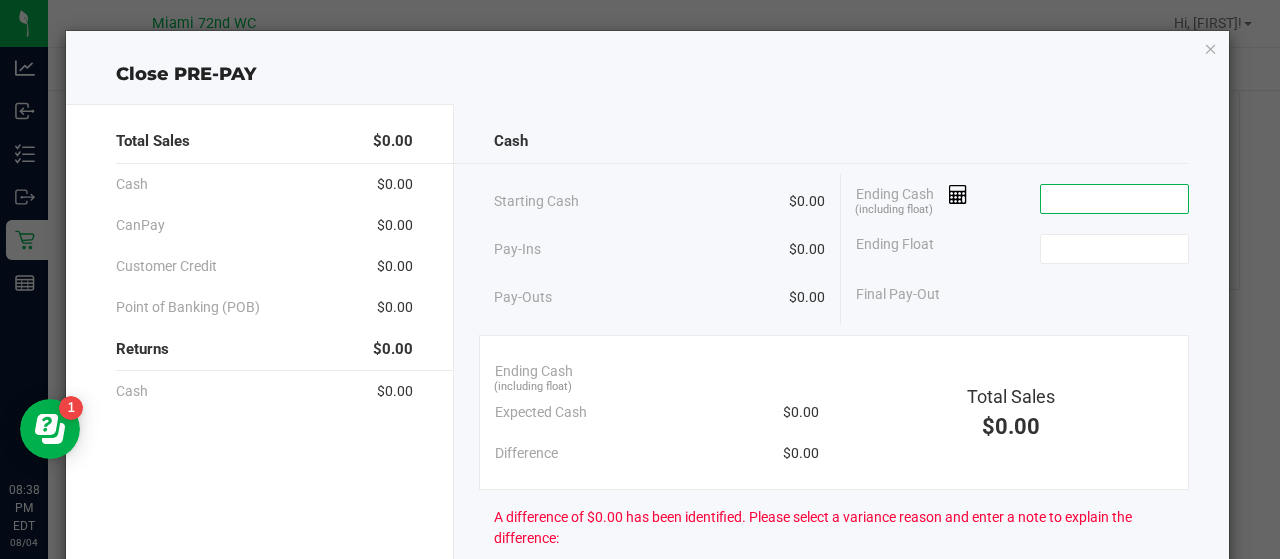 click at bounding box center [1114, 199] 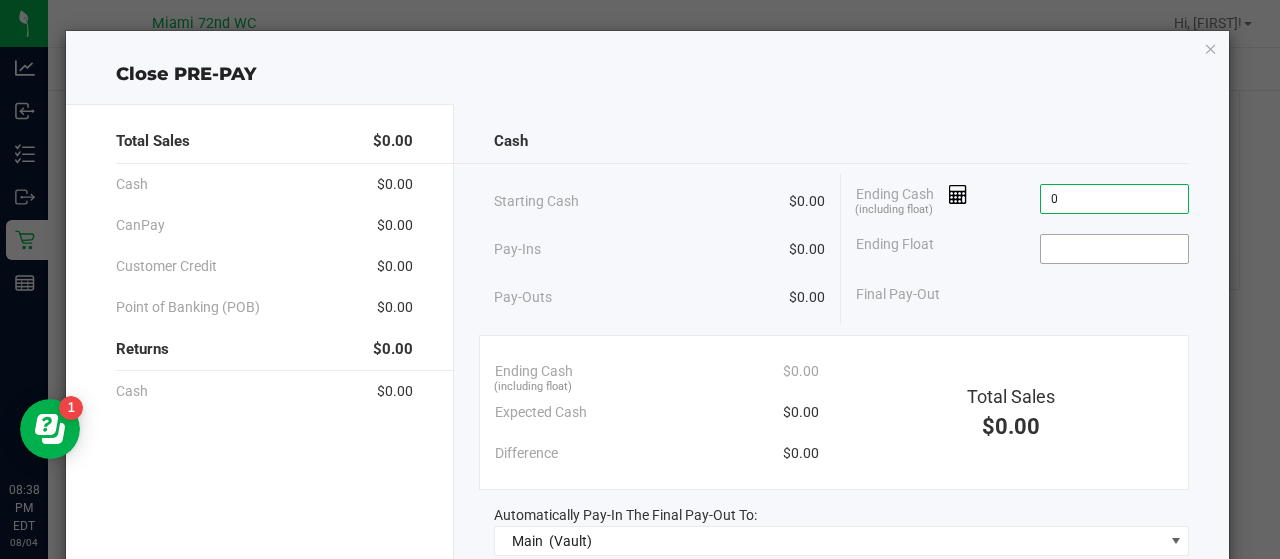 type on "$0.00" 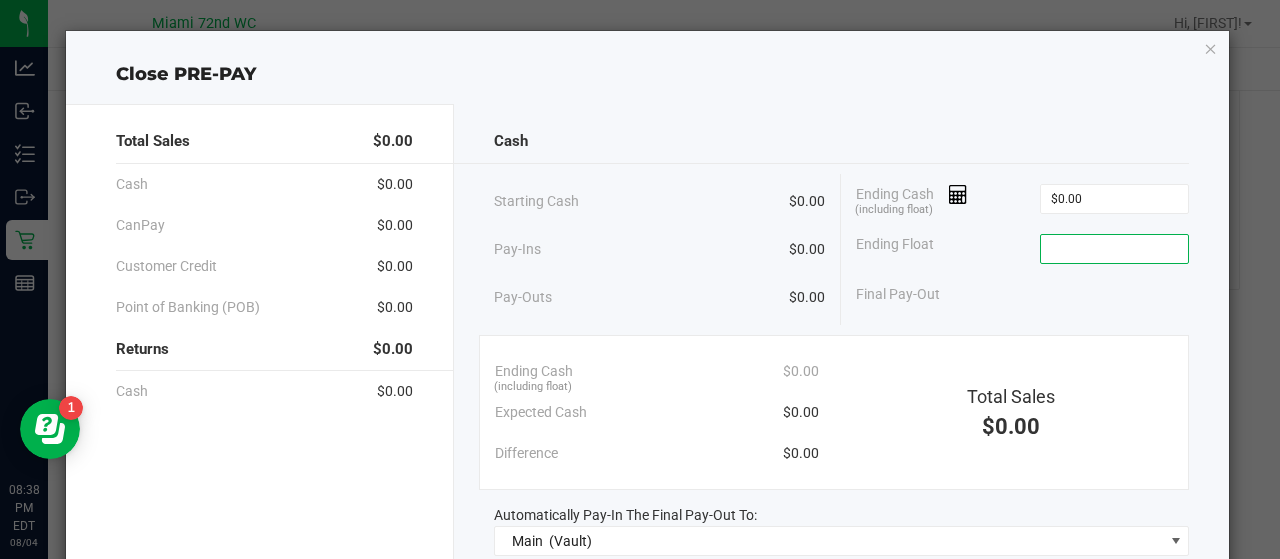 click at bounding box center [1114, 249] 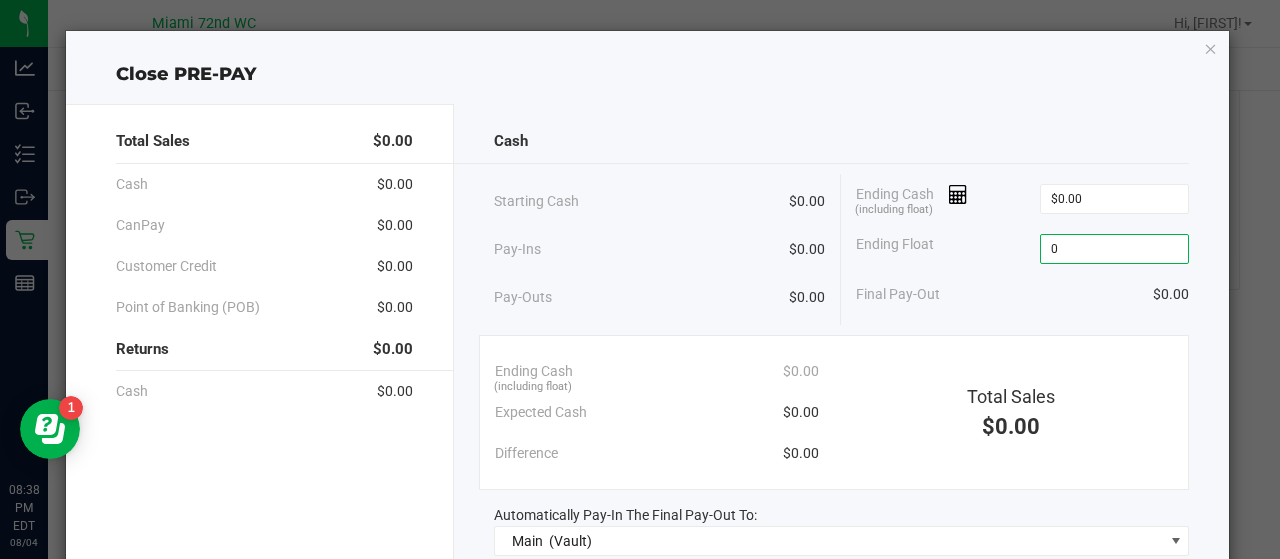 type on "$0.00" 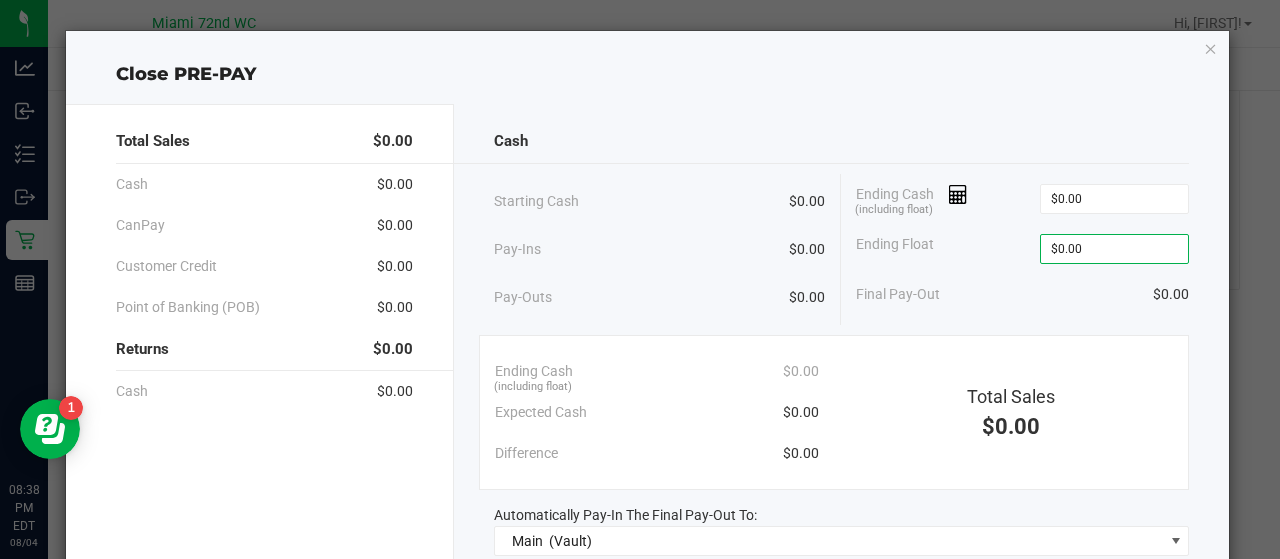 click on "Starting Cash   $0.00   Pay-Ins   $0.00   Pay-Outs   $0.00   Ending Cash  (including float) $0.00  Ending Float  $0.00  Final Pay-Out   $0.00" 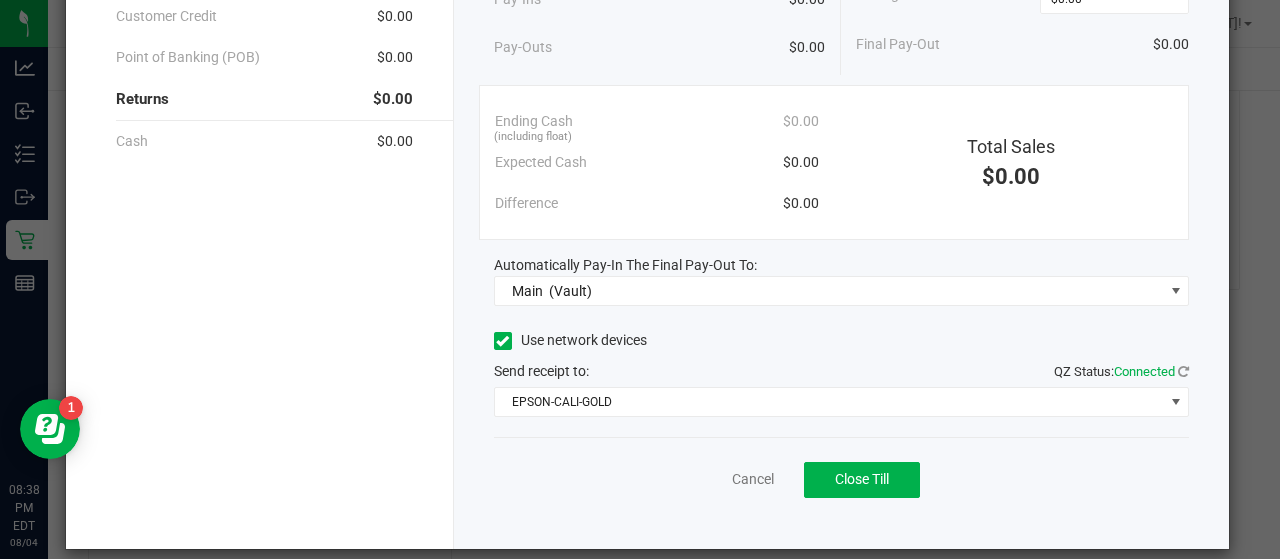 scroll, scrollTop: 266, scrollLeft: 0, axis: vertical 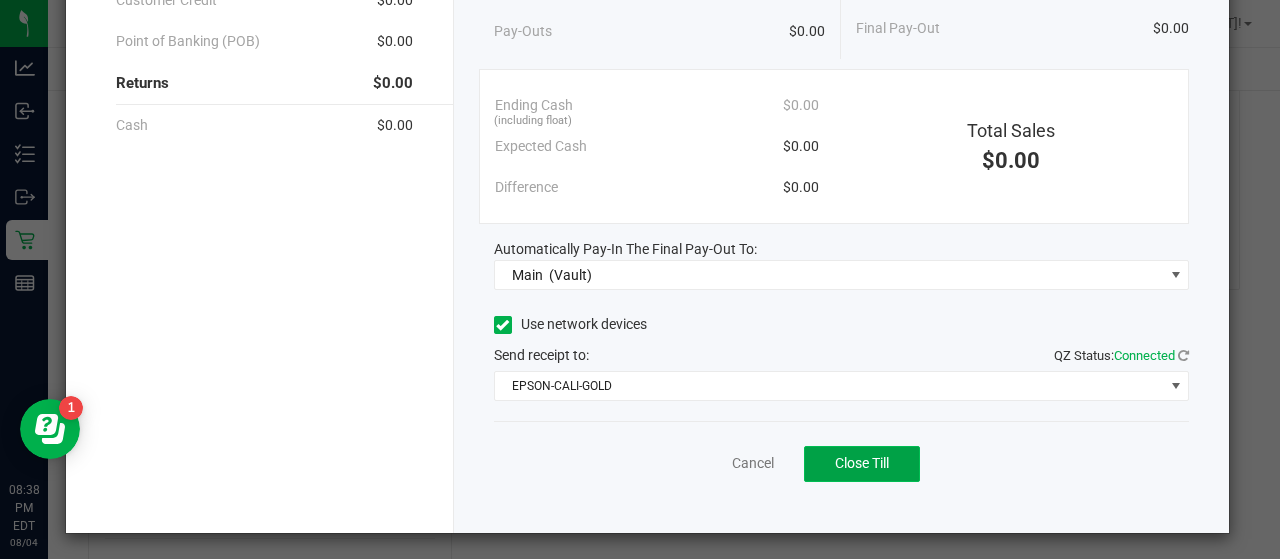click on "Close Till" 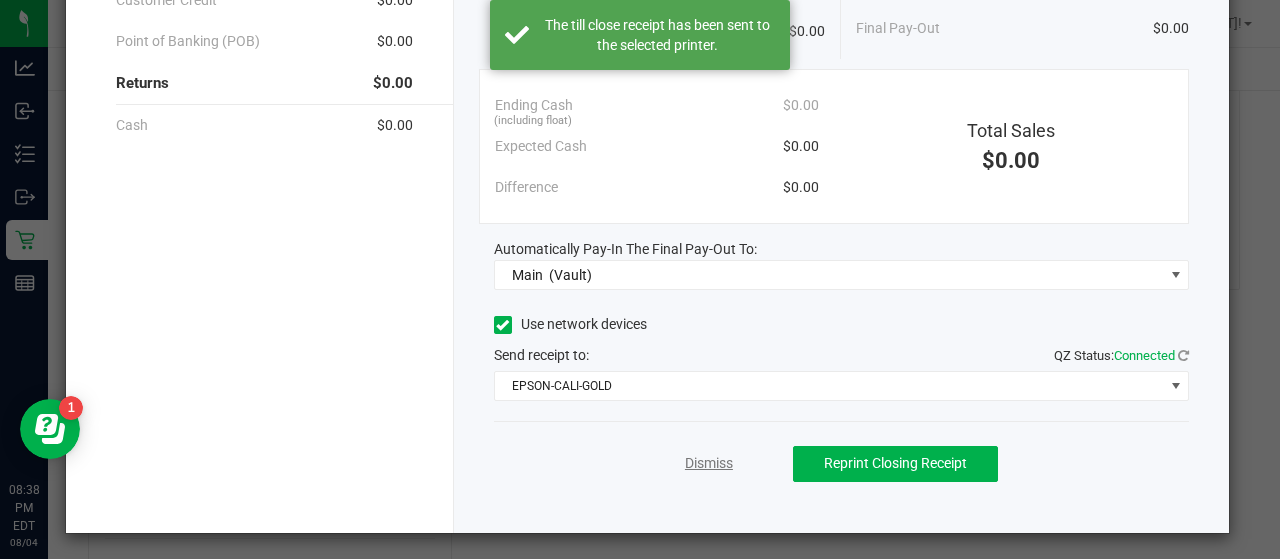 click on "Dismiss" 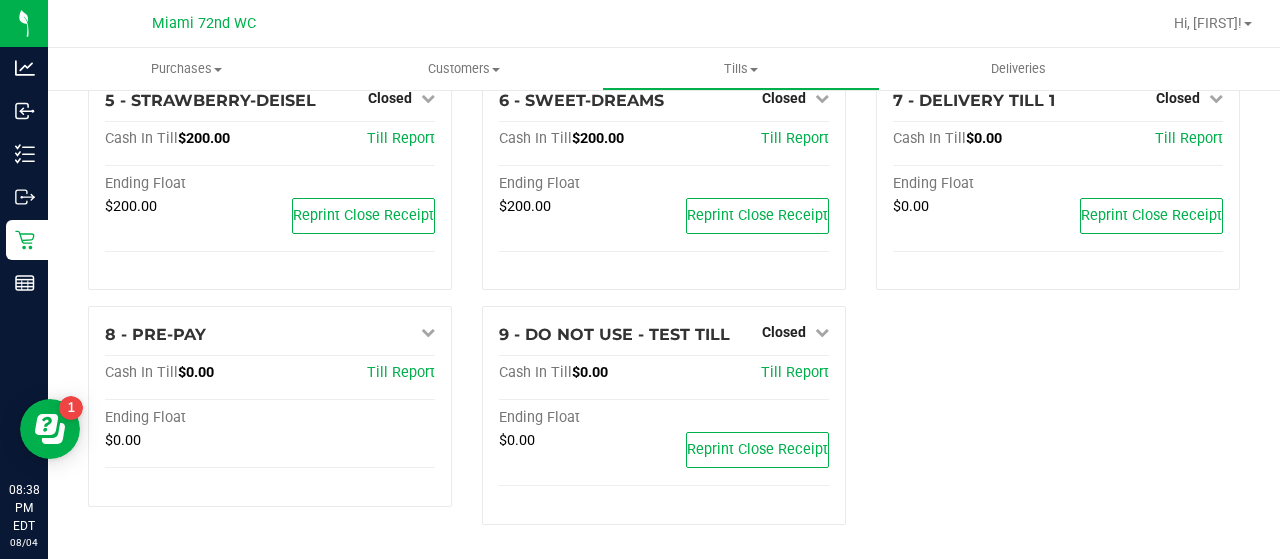 scroll, scrollTop: 318, scrollLeft: 0, axis: vertical 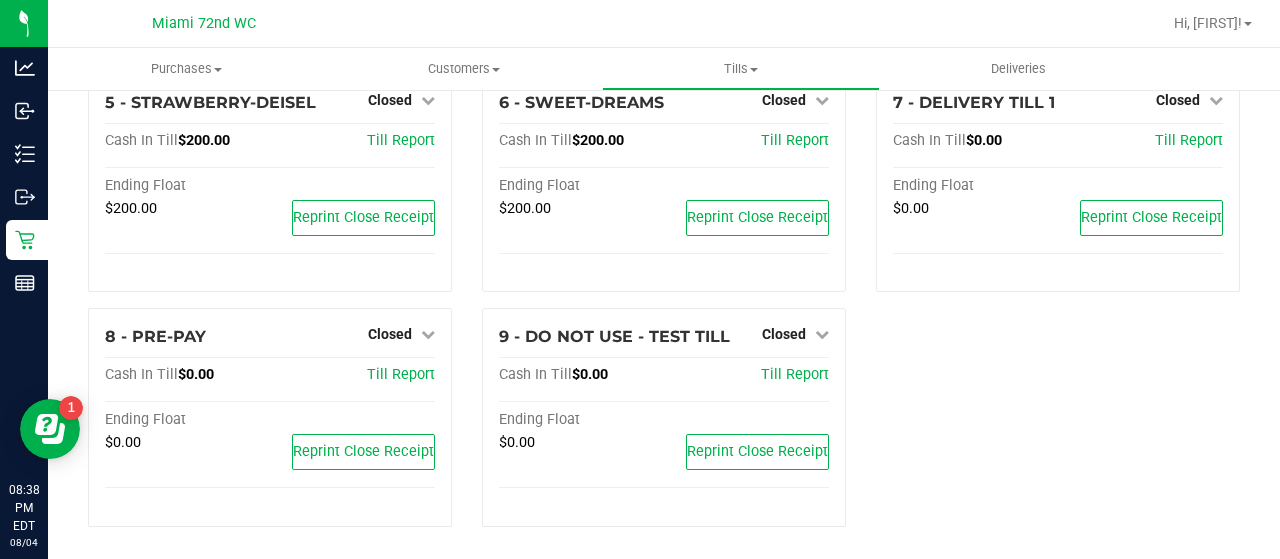 click on "1 - Vault   Count Vault   Cash In Vault:   $7,958.60   Main:   $5,958.60   Change Bag:   $2,000.00   Manage Sub-Vaults   Pay-Ins   + Add Pay-In   Pay-Outs   + Add Pay-Out   3 - OG-SKUNK  Closed  Open Till   Cash In Till   $200.00   Till Report   Ending Float   $200.00       Reprint Close Receipt   4 - DUTCH-TREAT  Closed  Open Till   Cash In Till   $200.00   Till Report   Ending Float   $200.00       Reprint Close Receipt   5 - STRAWBERRY-DEISEL  Closed  Open Till   Cash In Till   $200.00   Till Report   Ending Float   $200.00       Reprint Close Receipt   6 - SWEET-DREAMS  Closed  Open Till   Cash In Till   $200.00   Till Report   Ending Float   $200.00       Reprint Close Receipt   7 - DELIVERY TILL 1  Closed  Open Till   Cash In Till   $0.00   Till Report   Ending Float   $0.00       Reprint Close Receipt   8 - PRE-PAY  Closed  Open Till   Cash In Till   $0.00   Till Report   Ending Float   $0.00       Reprint Close Receipt   9 - DO NOT USE - TEST TILL  Closed  Open Till   Cash In Till" at bounding box center (664, 166) 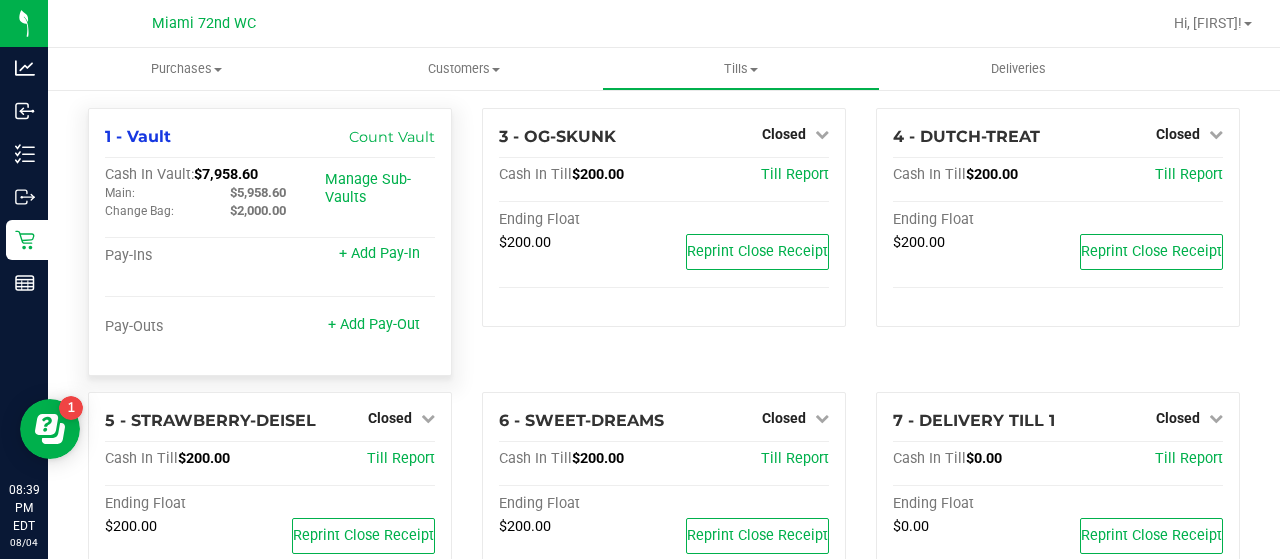drag, startPoint x: 282, startPoint y: 175, endPoint x: 202, endPoint y: 176, distance: 80.00625 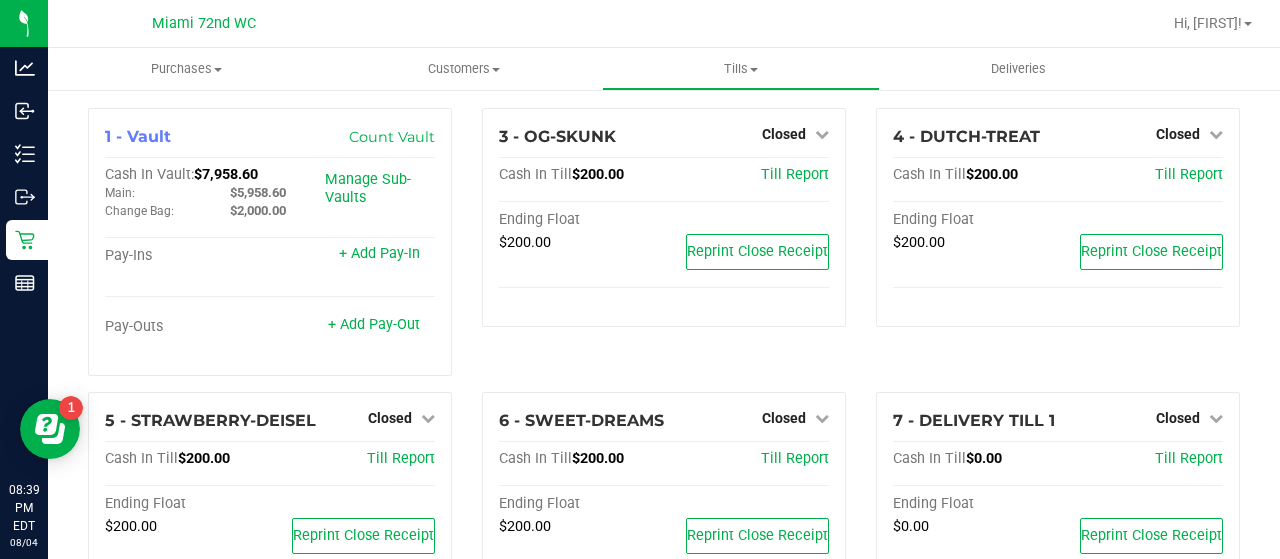click on "3 - OG-SKUNK  Closed  Open Till   Cash In Till   $200.00   Till Report   Ending Float   $200.00       Reprint Close Receipt" at bounding box center [664, 250] 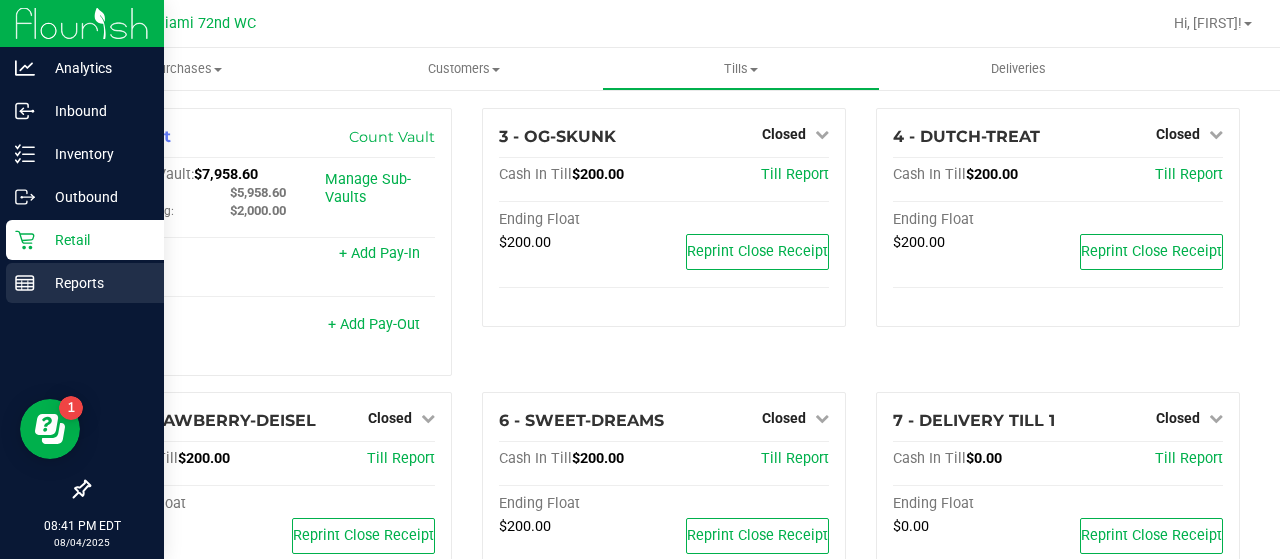 click 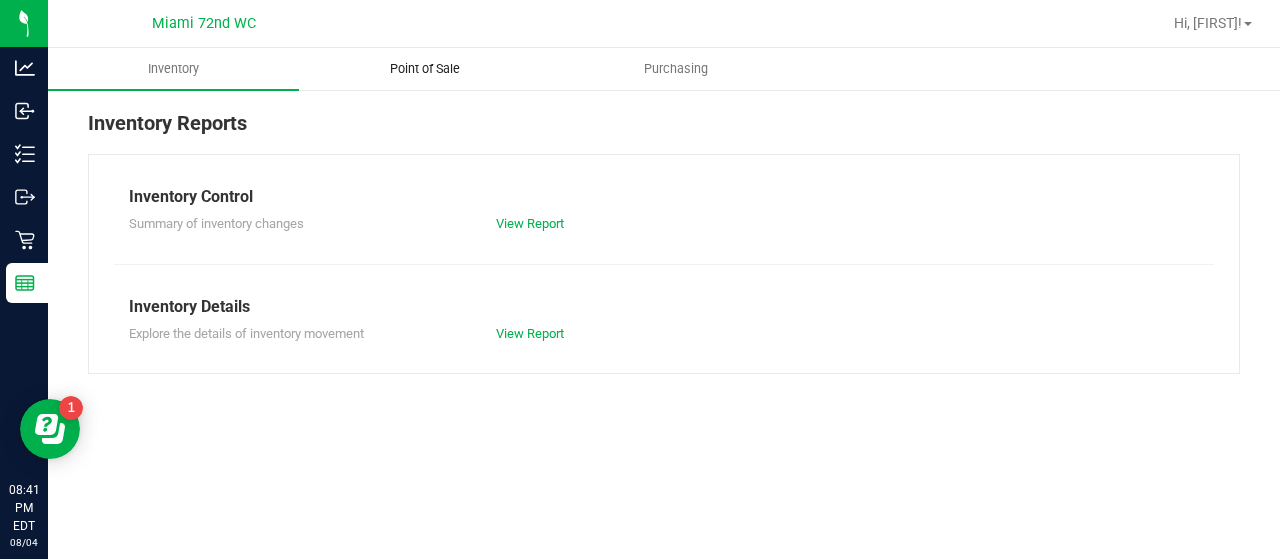 click on "Point of Sale" at bounding box center [425, 69] 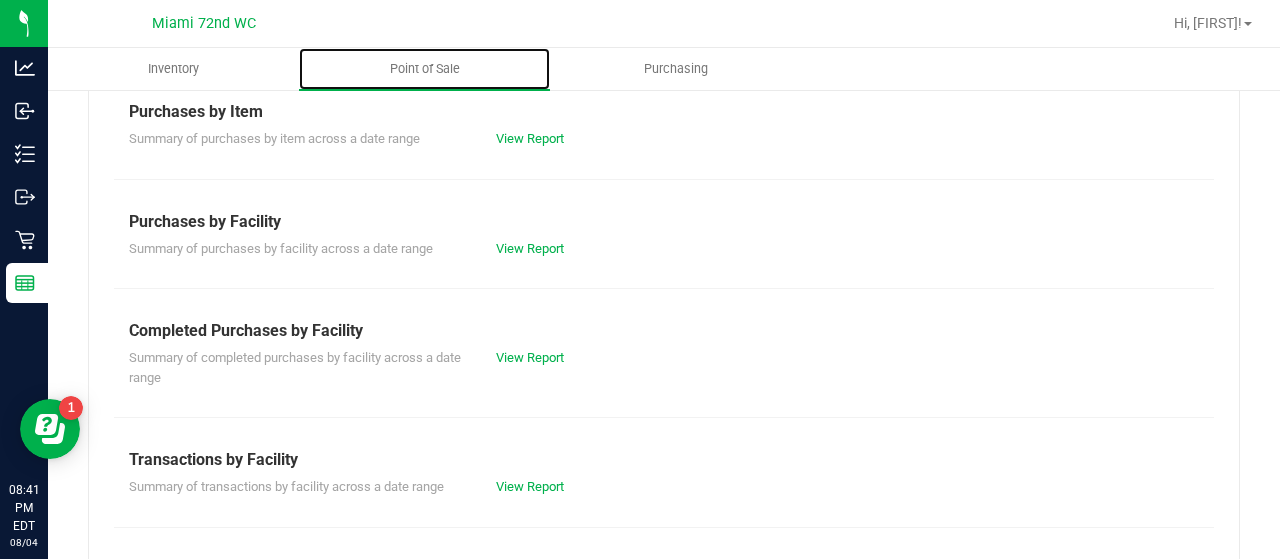 scroll, scrollTop: 508, scrollLeft: 0, axis: vertical 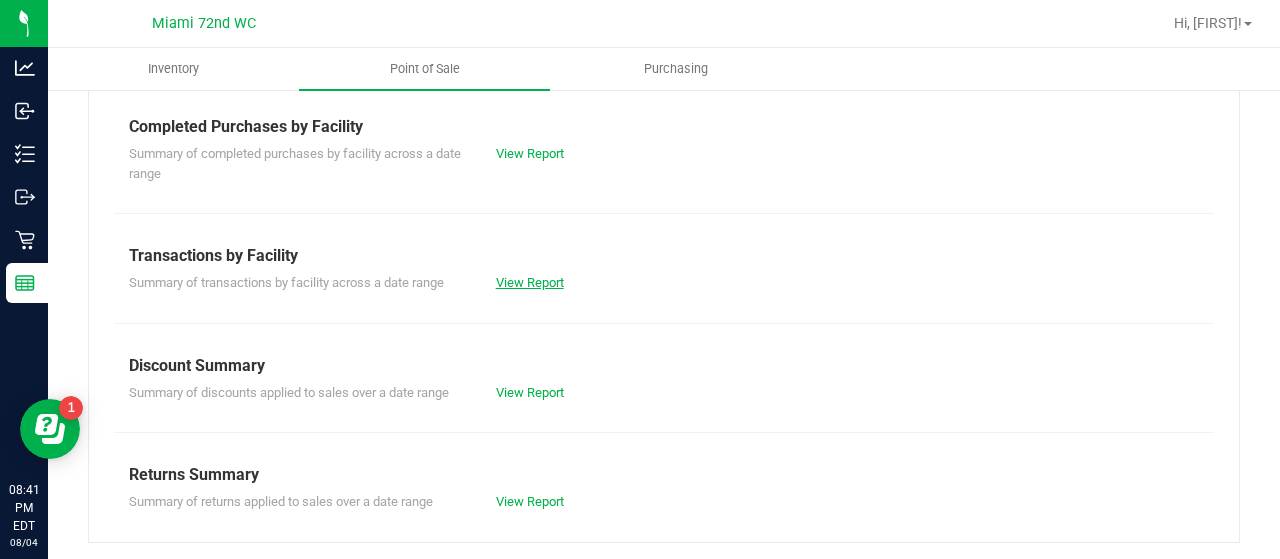 click on "View Report" at bounding box center (530, 282) 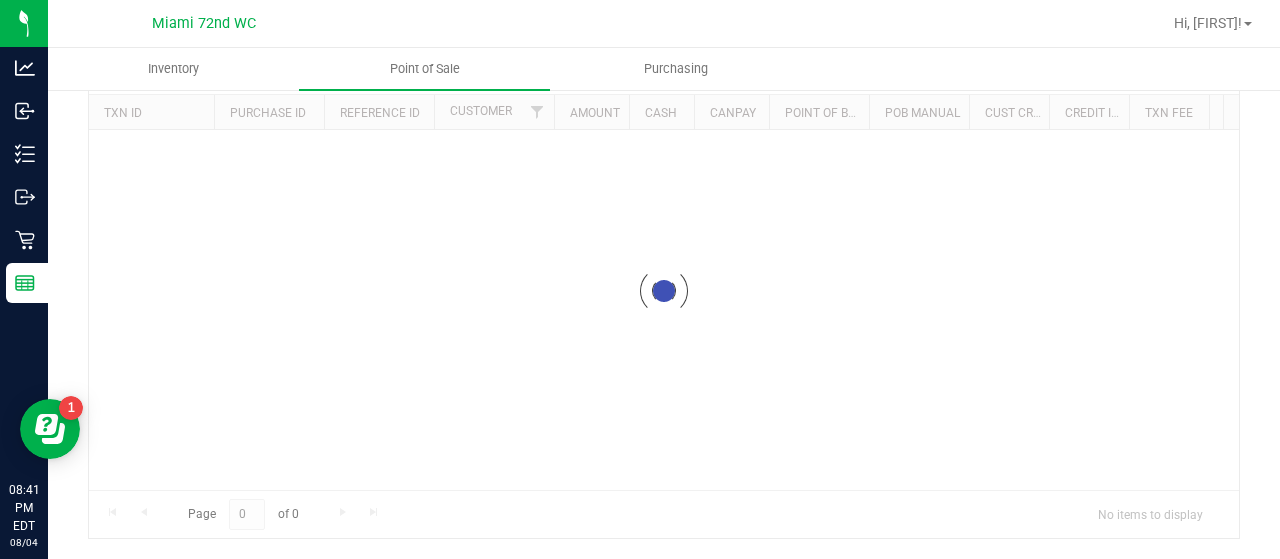 scroll, scrollTop: 0, scrollLeft: 0, axis: both 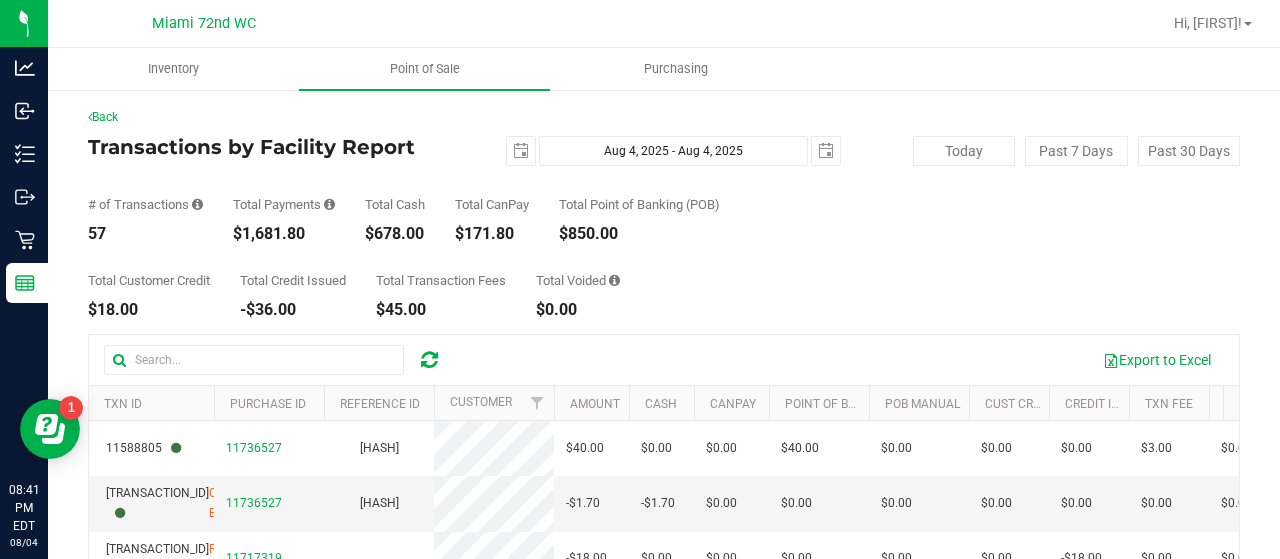 drag, startPoint x: 334, startPoint y: 234, endPoint x: 242, endPoint y: 237, distance: 92.0489 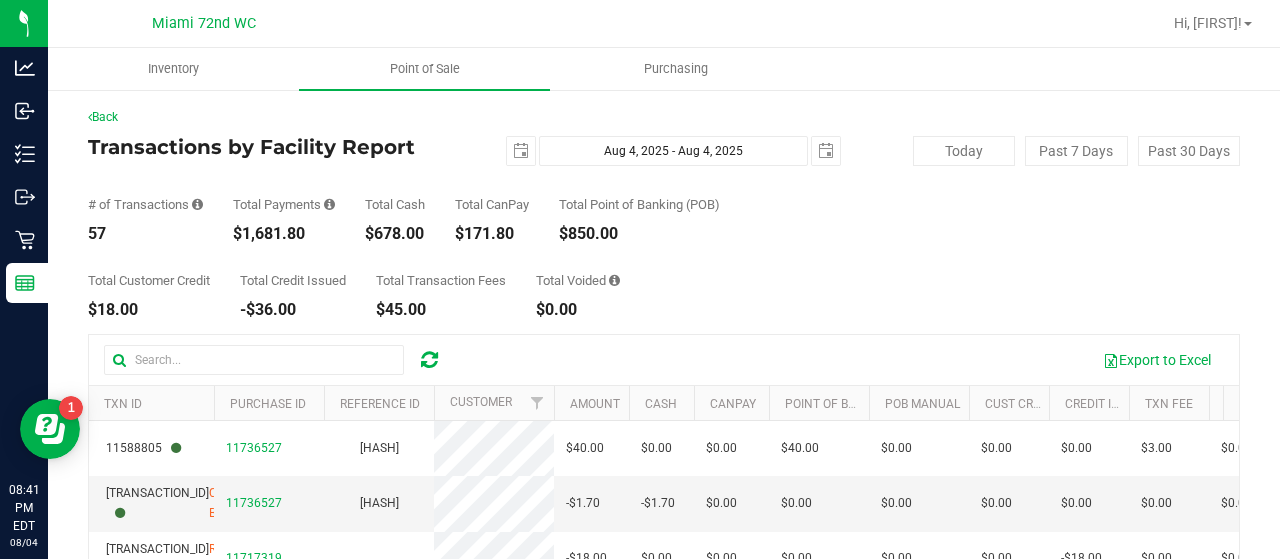 copy on "1,681.80" 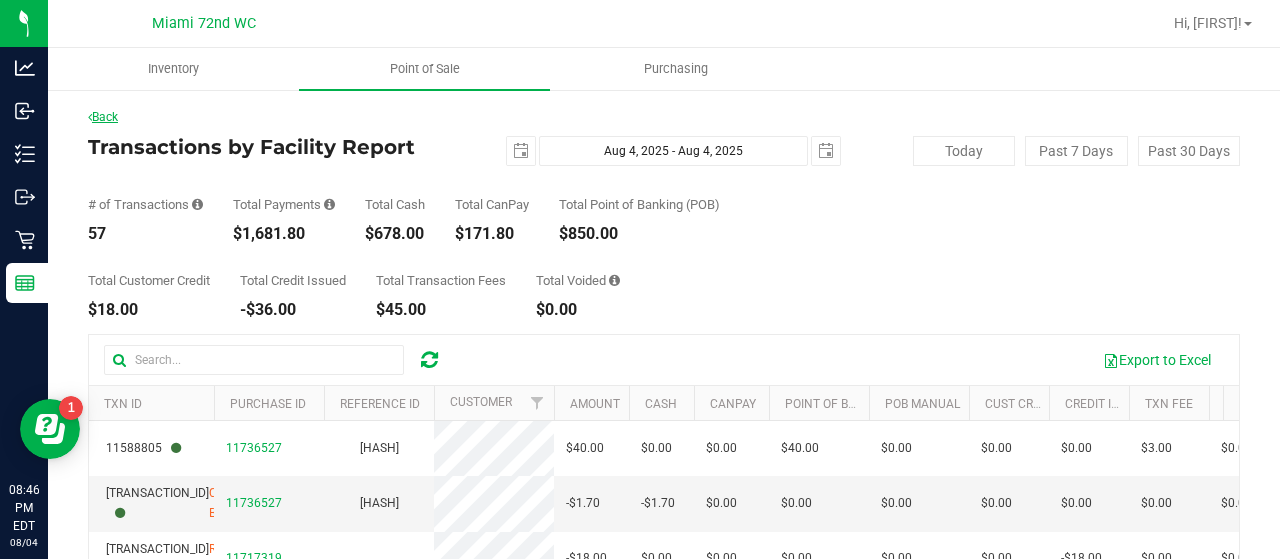 click on "Back" at bounding box center (103, 117) 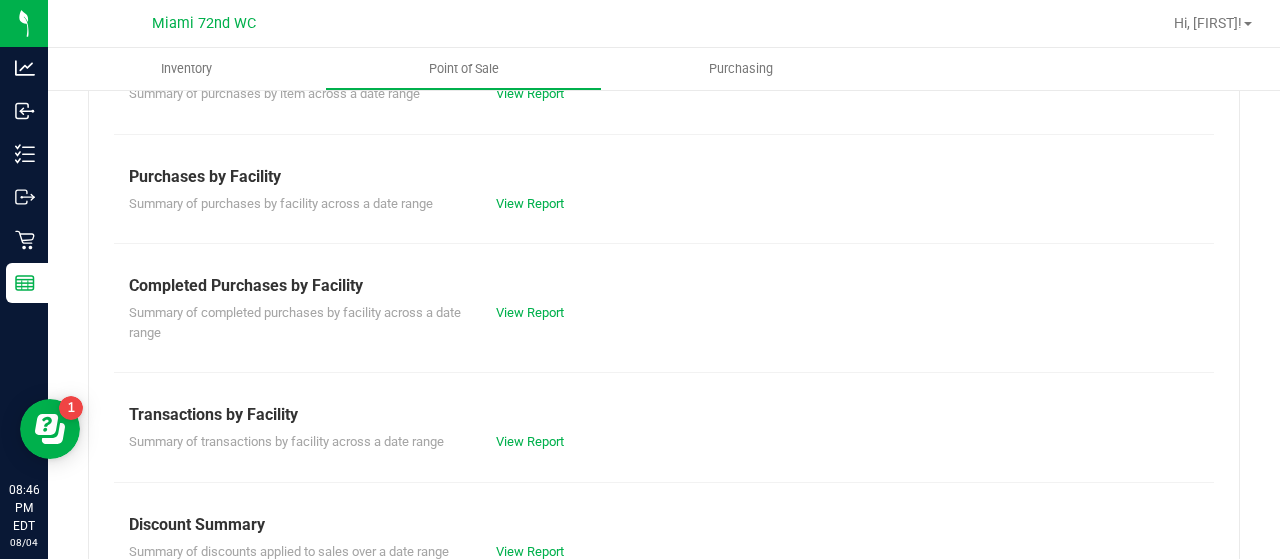 scroll, scrollTop: 508, scrollLeft: 0, axis: vertical 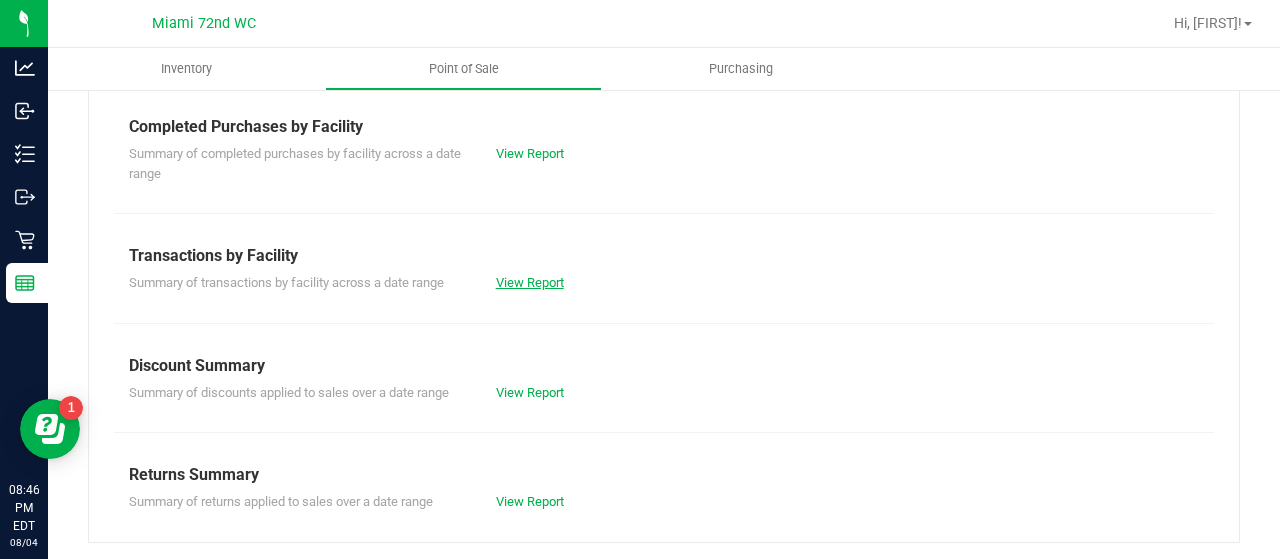 click on "View Report" at bounding box center [530, 282] 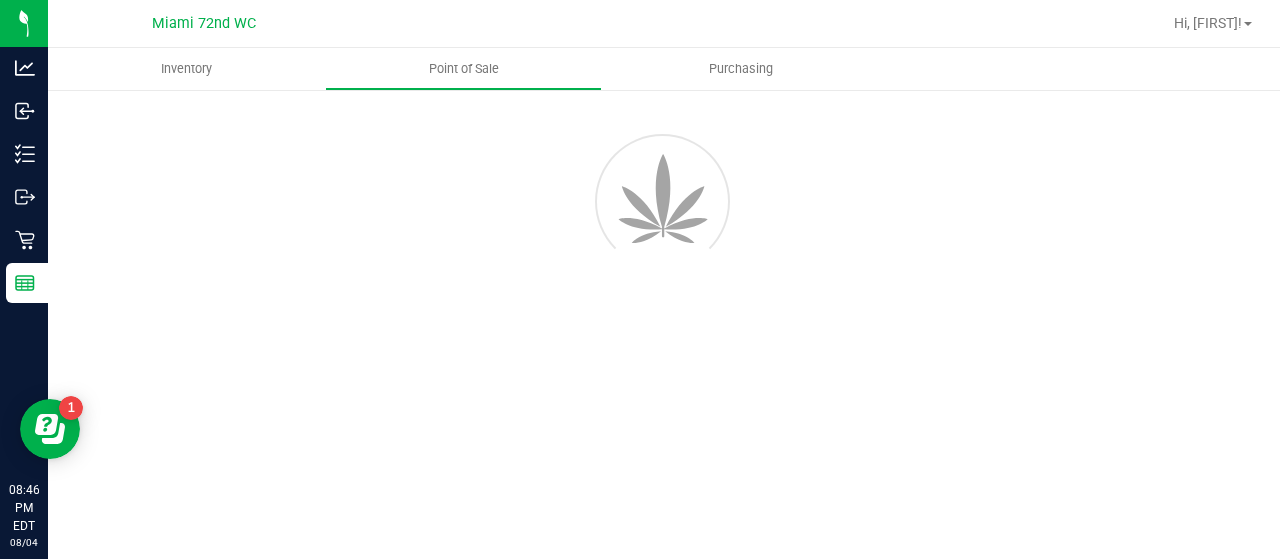 scroll, scrollTop: 0, scrollLeft: 0, axis: both 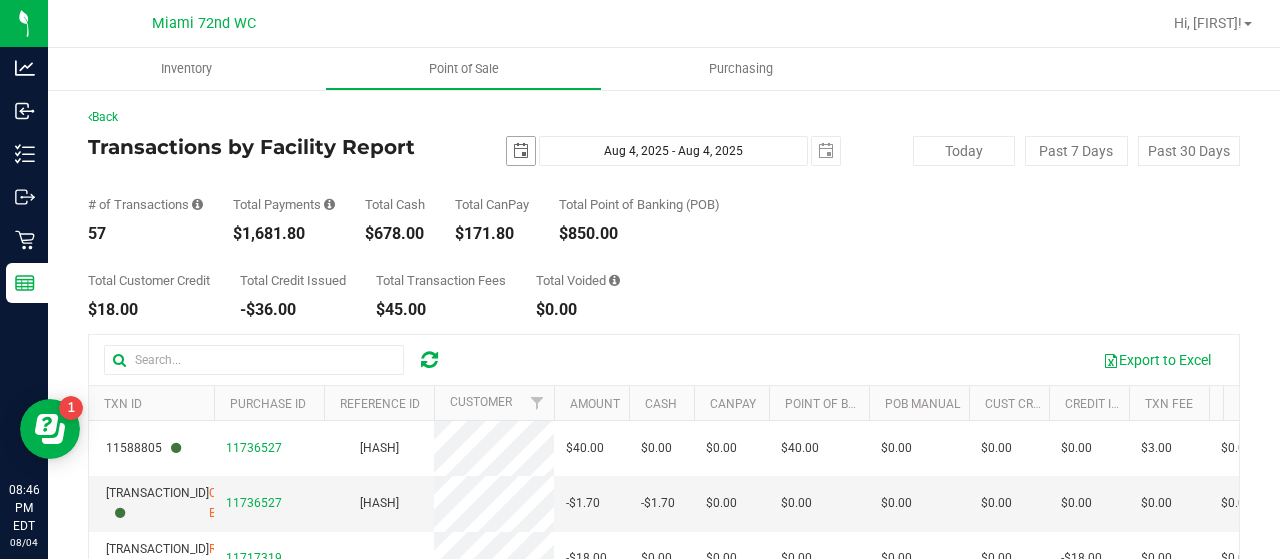 click at bounding box center [521, 151] 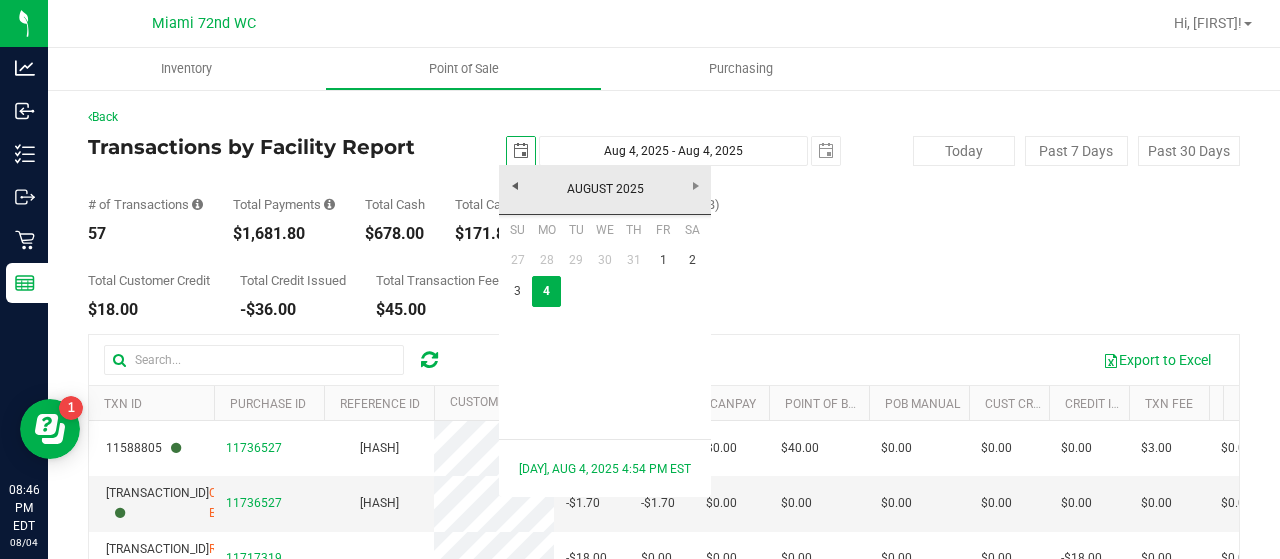 scroll, scrollTop: 0, scrollLeft: 49, axis: horizontal 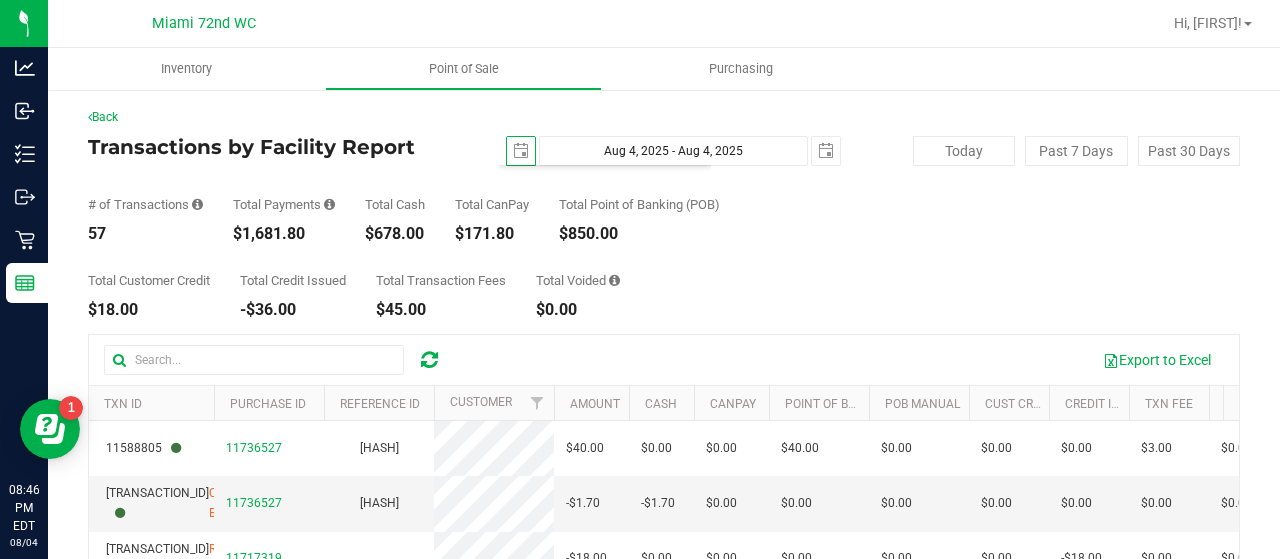 click on "# of Transactions
[NUMBER]
Total Payments
[CURRENCY]
Total Cash
[CURRENCY]
Total CanPay
[CURRENCY]
Total Point of Banking (POB)
[CURRENCY]" at bounding box center (664, 204) 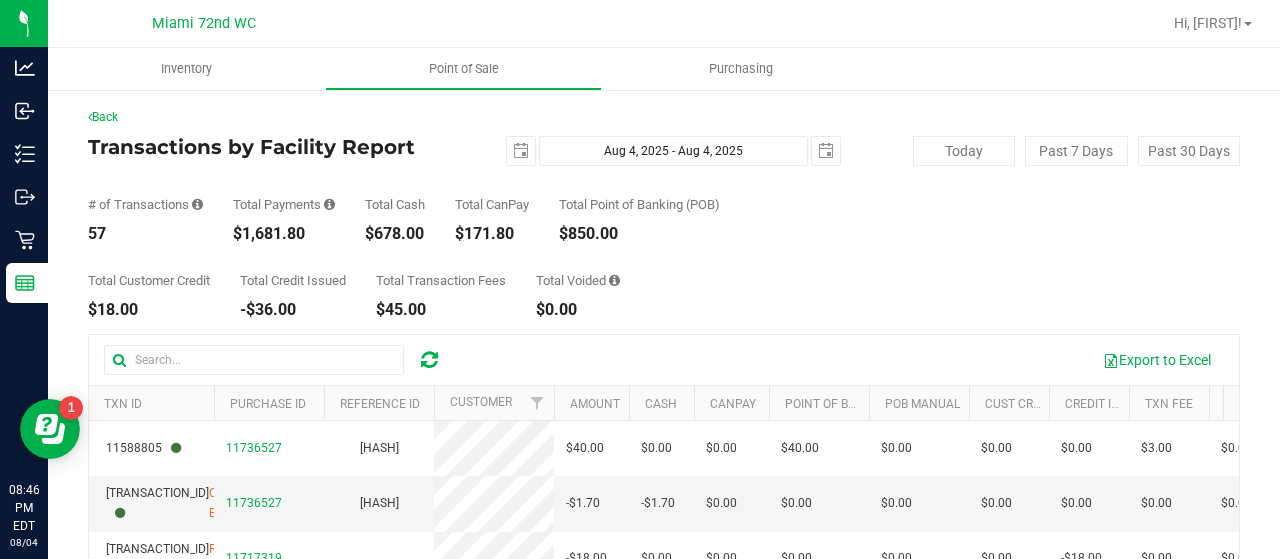 drag, startPoint x: 331, startPoint y: 230, endPoint x: 242, endPoint y: 237, distance: 89.27486 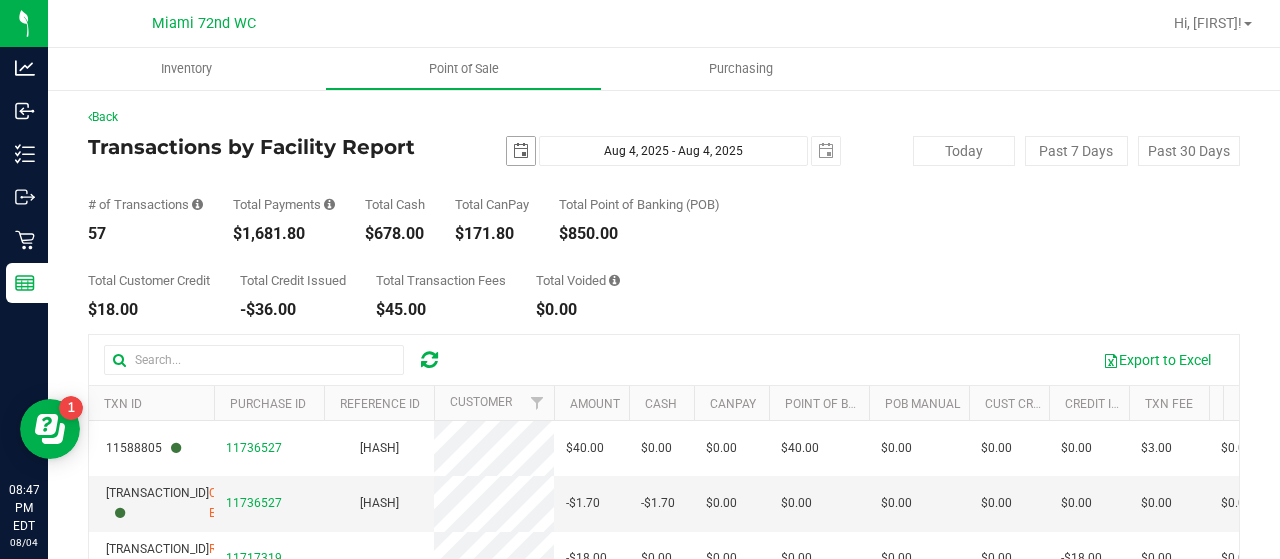 click at bounding box center [521, 151] 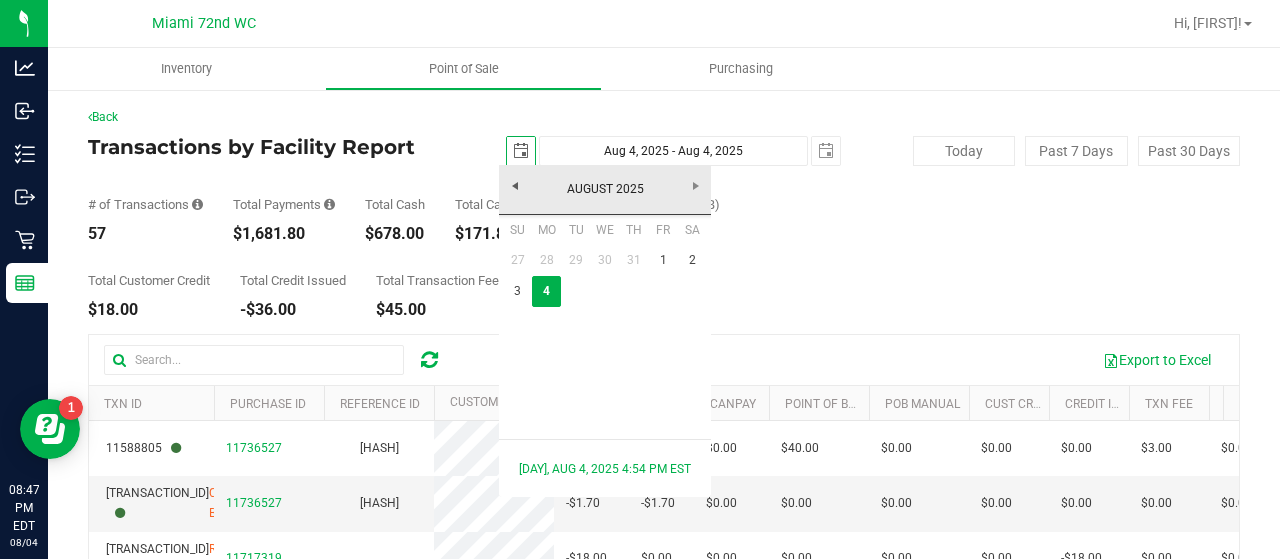 scroll, scrollTop: 0, scrollLeft: 49, axis: horizontal 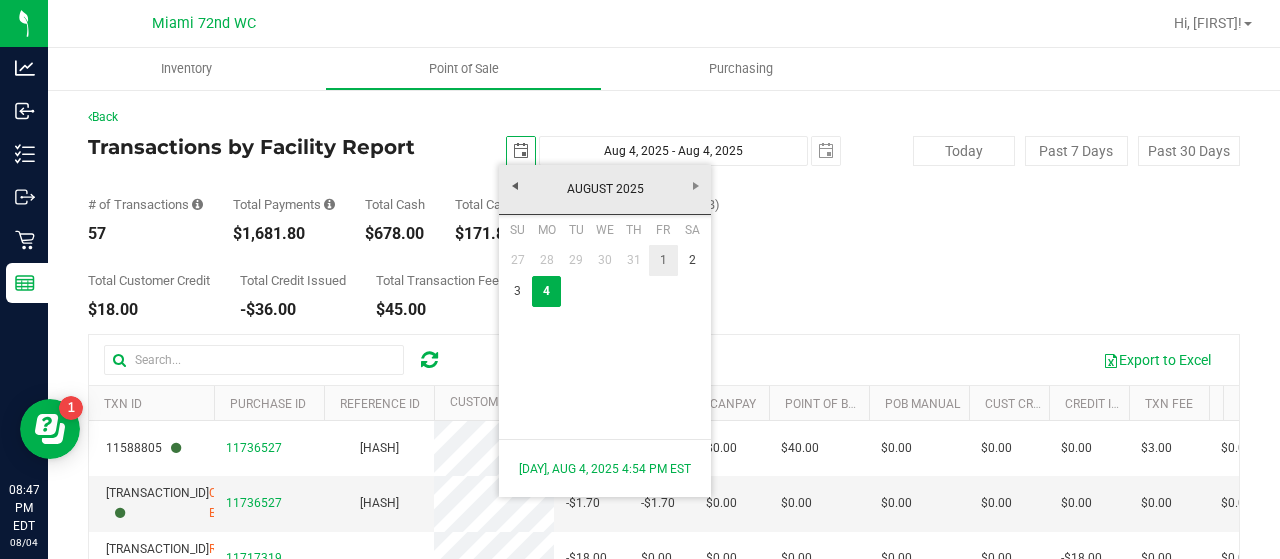 click on "1" at bounding box center (663, 260) 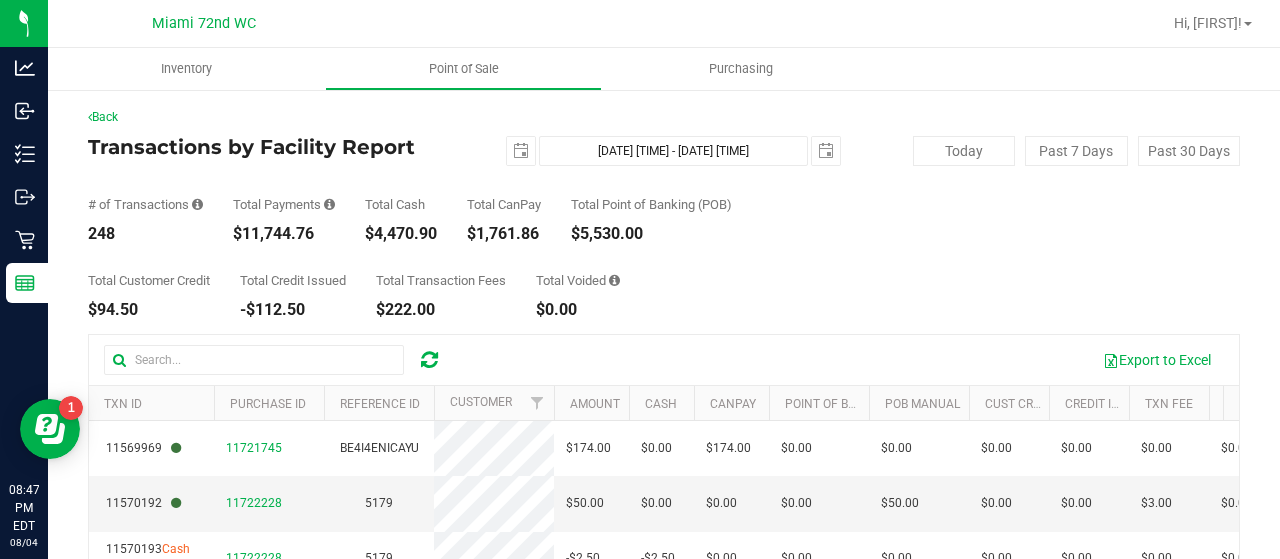 scroll, scrollTop: 0, scrollLeft: 0, axis: both 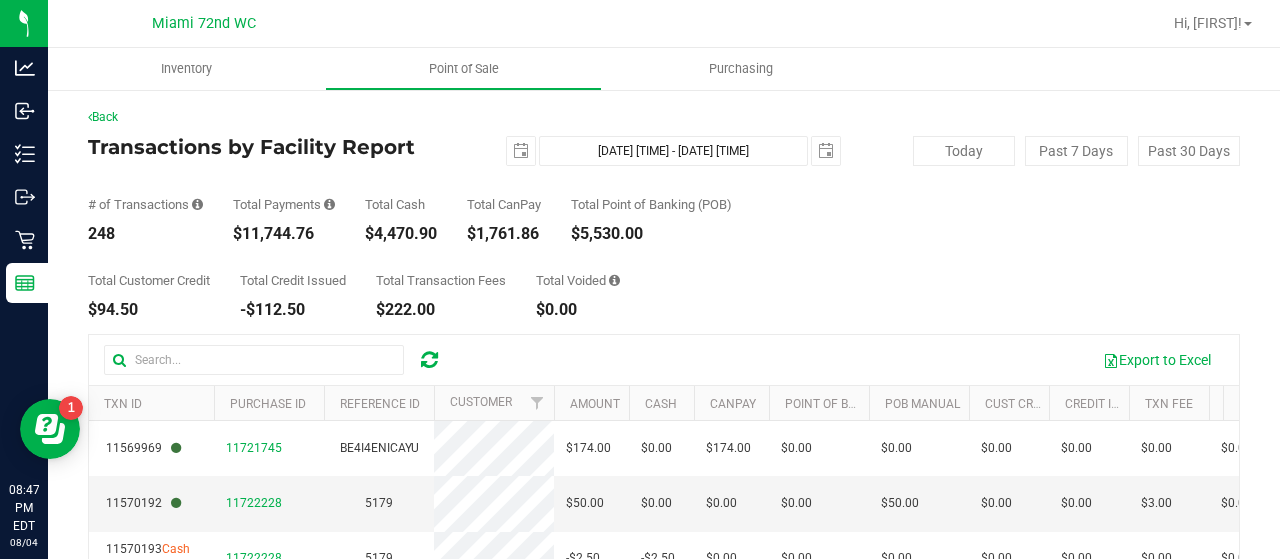 drag, startPoint x: 351, startPoint y: 231, endPoint x: 243, endPoint y: 234, distance: 108.04166 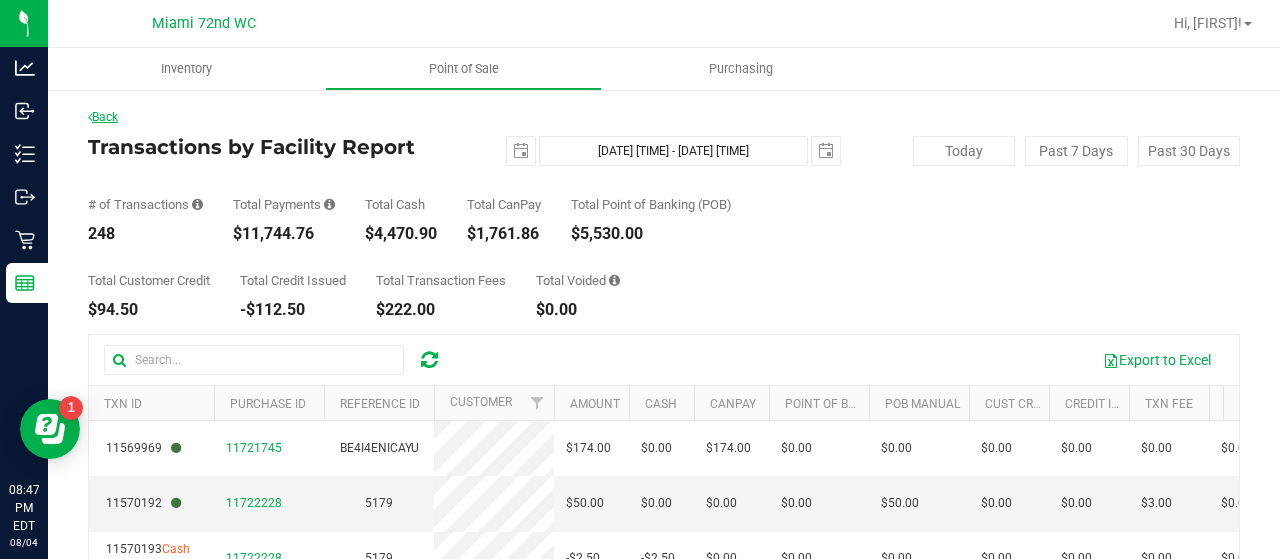 click on "Back" at bounding box center [103, 117] 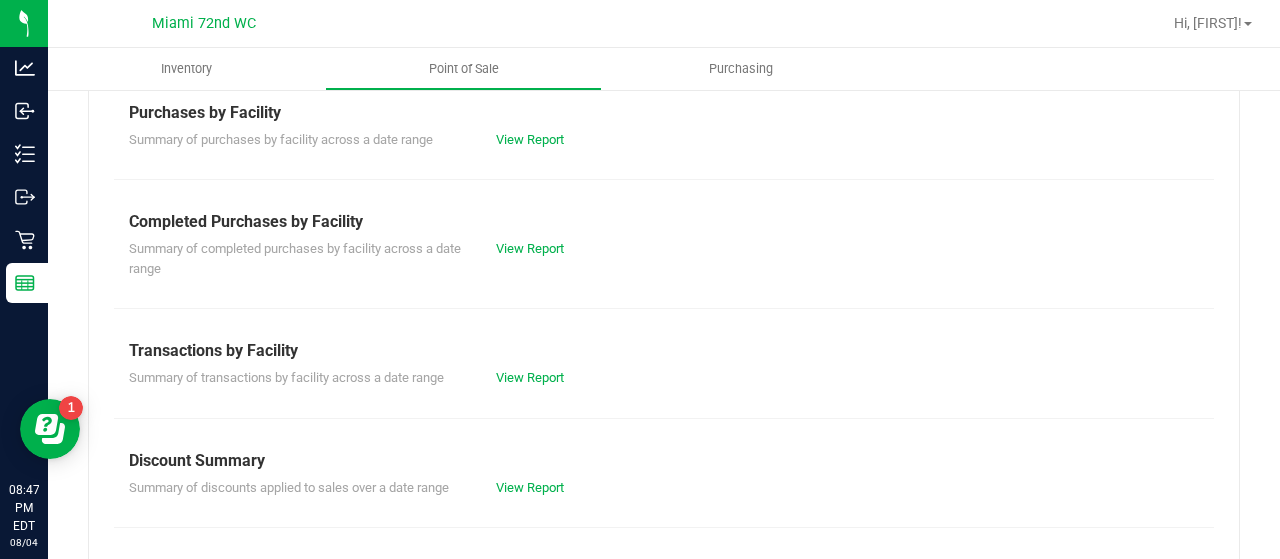 scroll, scrollTop: 508, scrollLeft: 0, axis: vertical 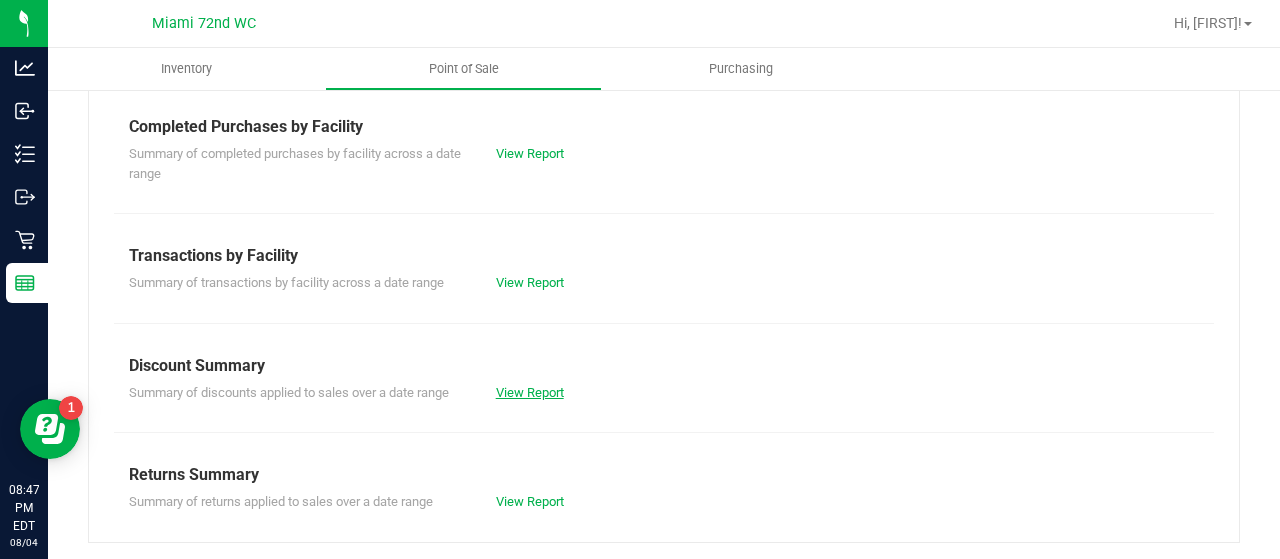 click on "View Report" at bounding box center (530, 392) 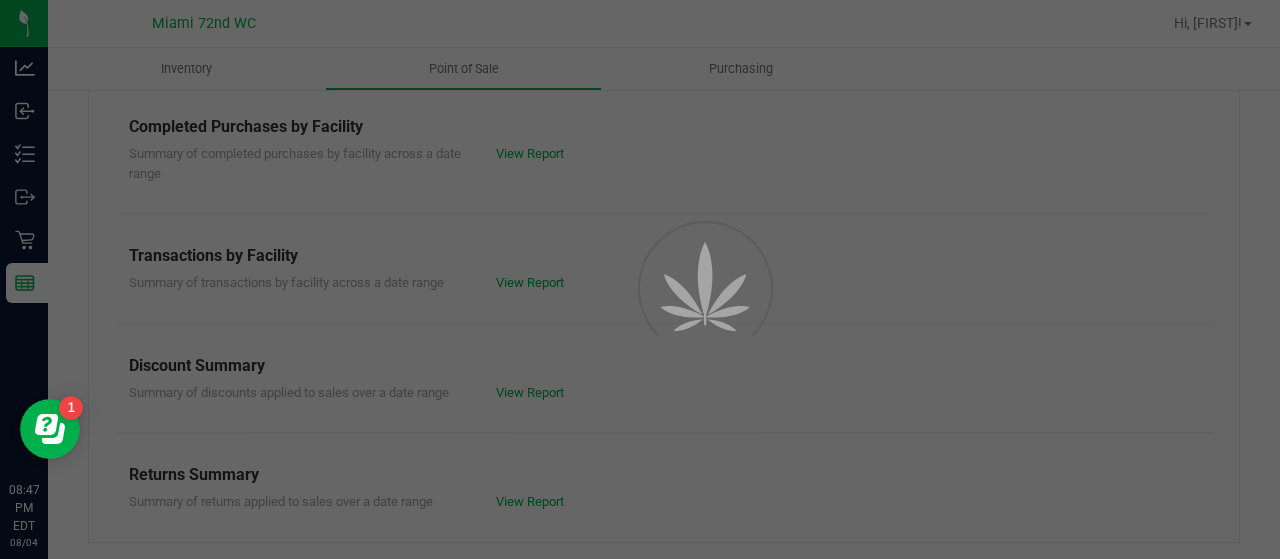 scroll, scrollTop: 0, scrollLeft: 0, axis: both 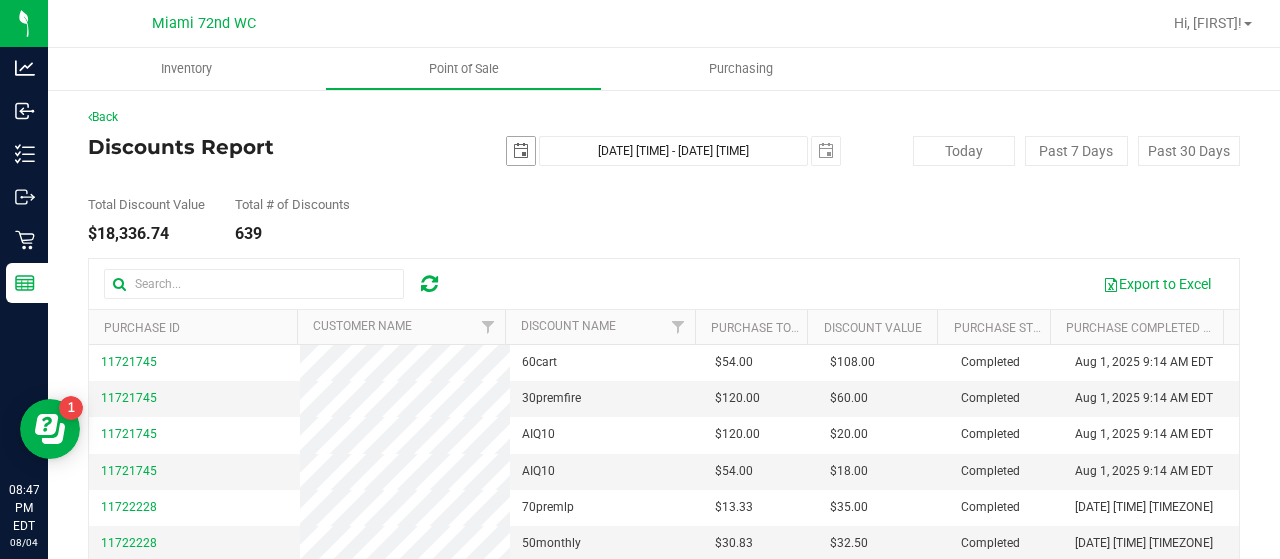 click at bounding box center [521, 151] 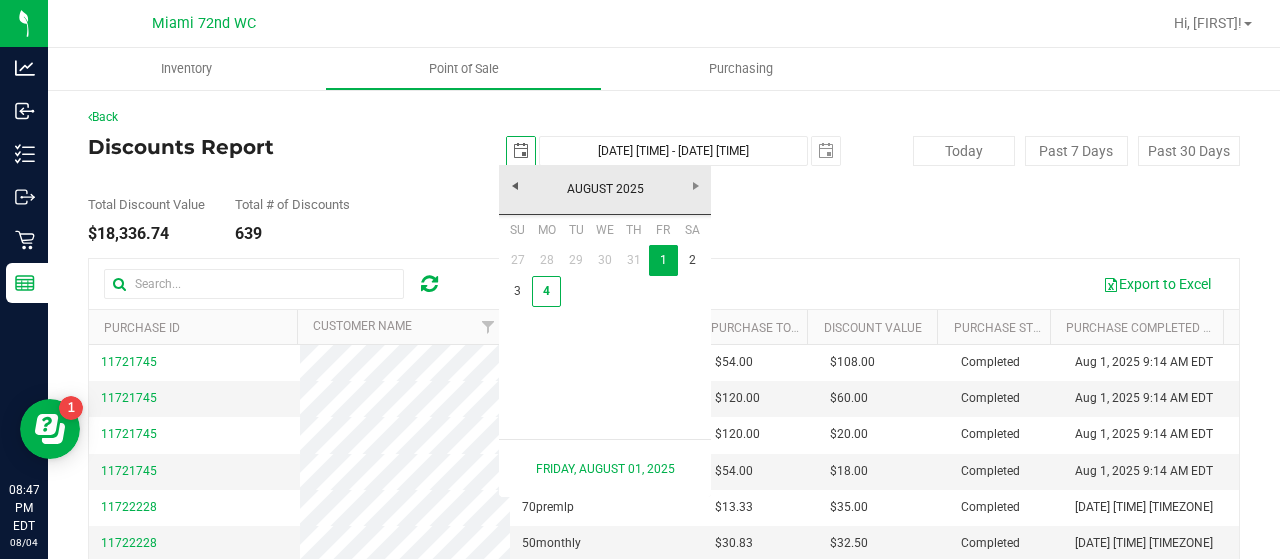 scroll, scrollTop: 0, scrollLeft: 49, axis: horizontal 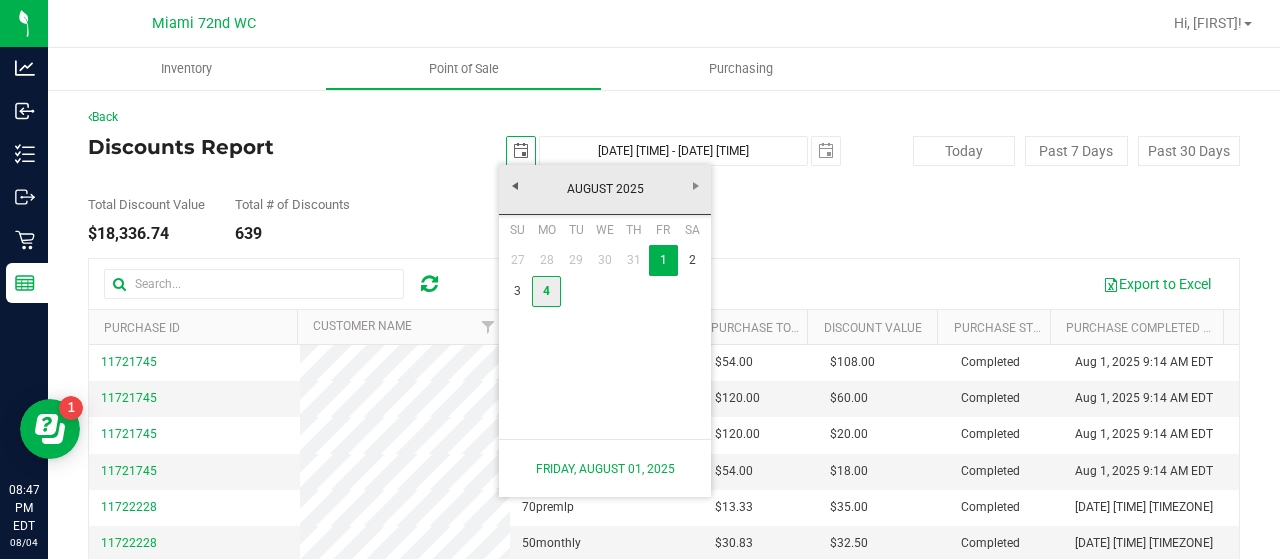 click on "4" at bounding box center (546, 291) 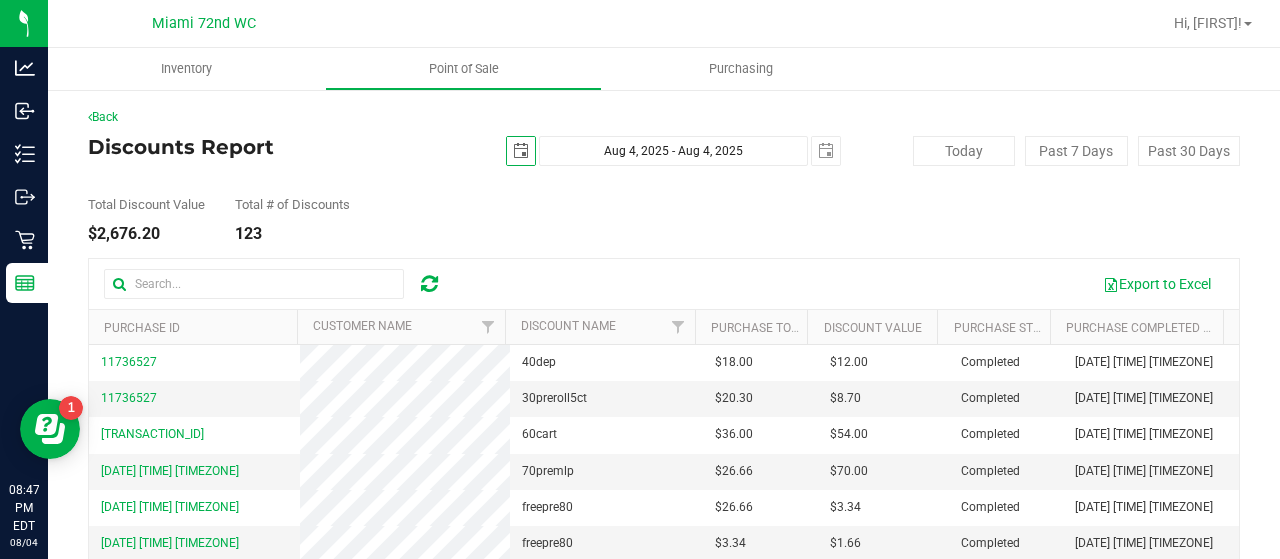 scroll, scrollTop: 0, scrollLeft: 0, axis: both 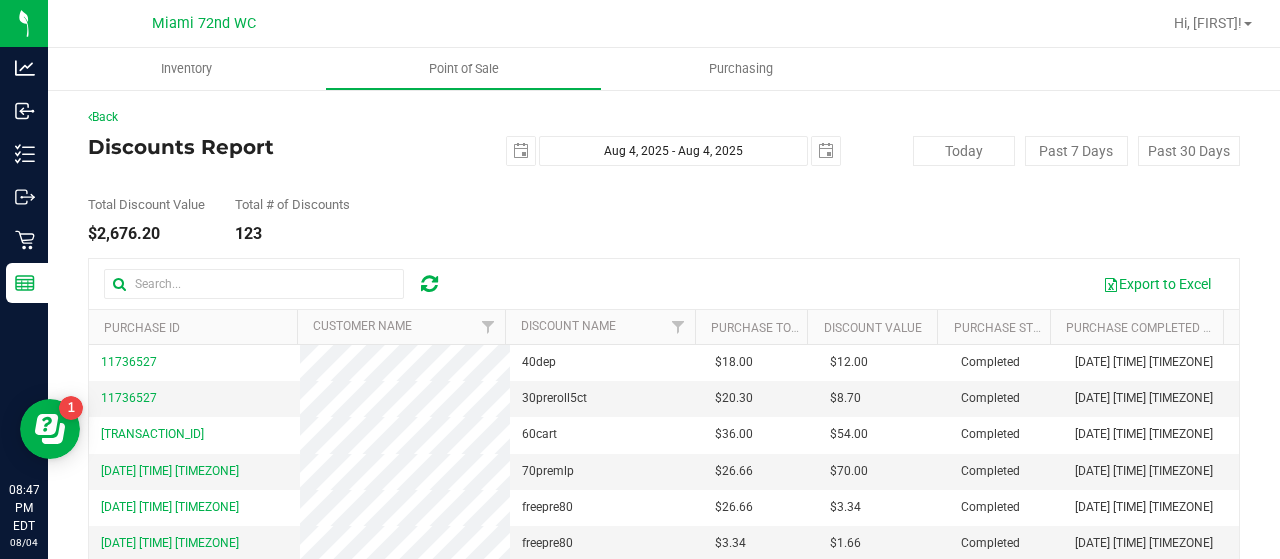 drag, startPoint x: 172, startPoint y: 233, endPoint x: 98, endPoint y: 240, distance: 74.330345 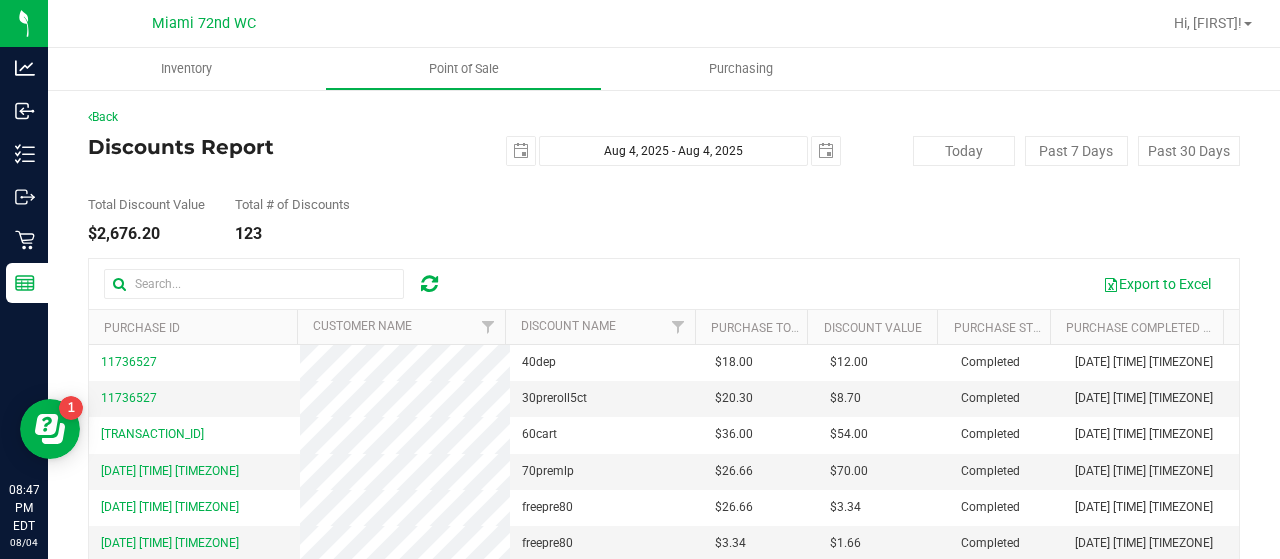 click on "$2,676.20" at bounding box center (146, 234) 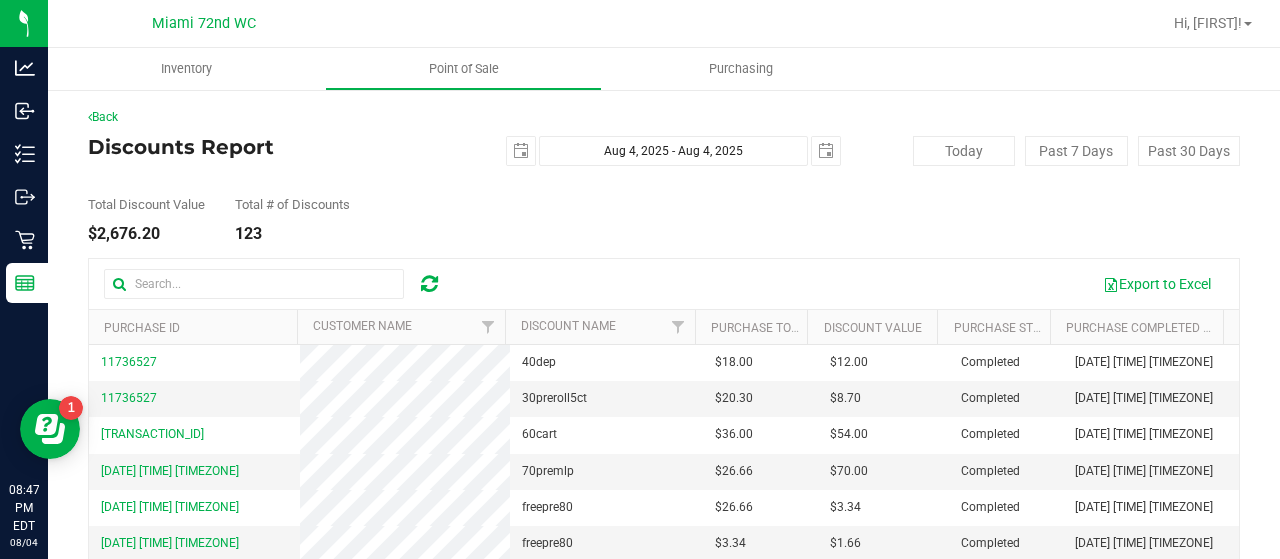 click on "Back" at bounding box center (664, 117) 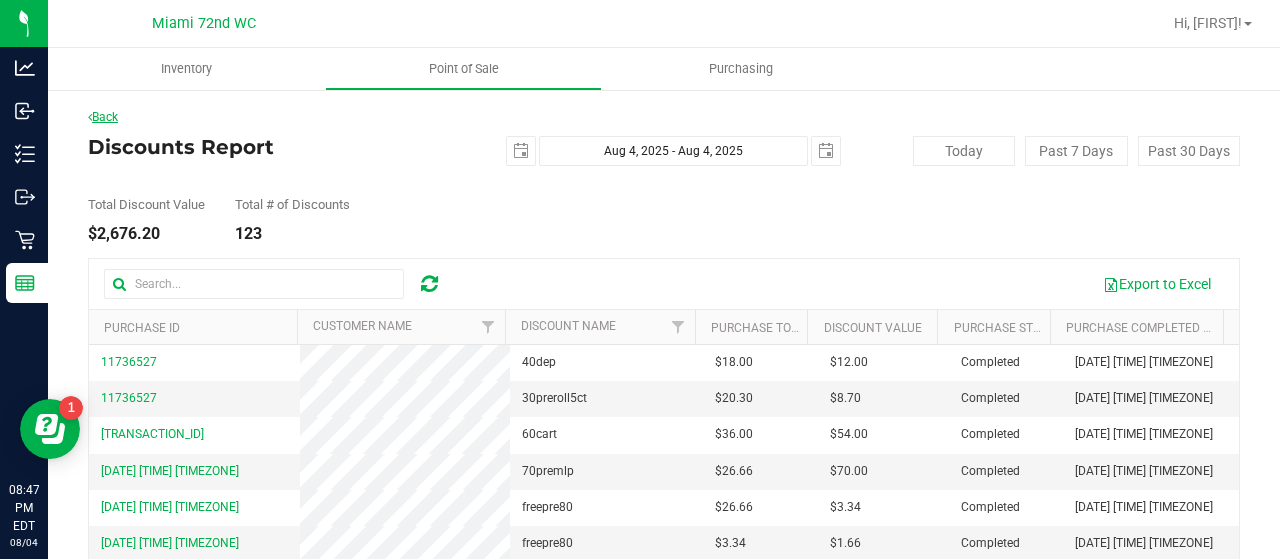 click on "Back" at bounding box center (103, 117) 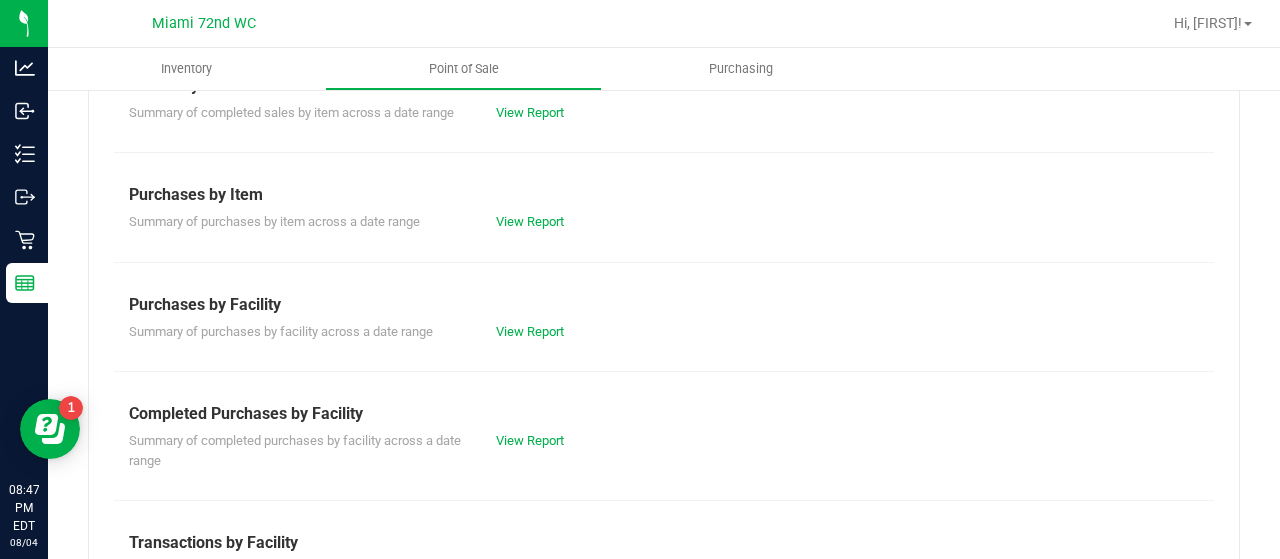 scroll, scrollTop: 228, scrollLeft: 0, axis: vertical 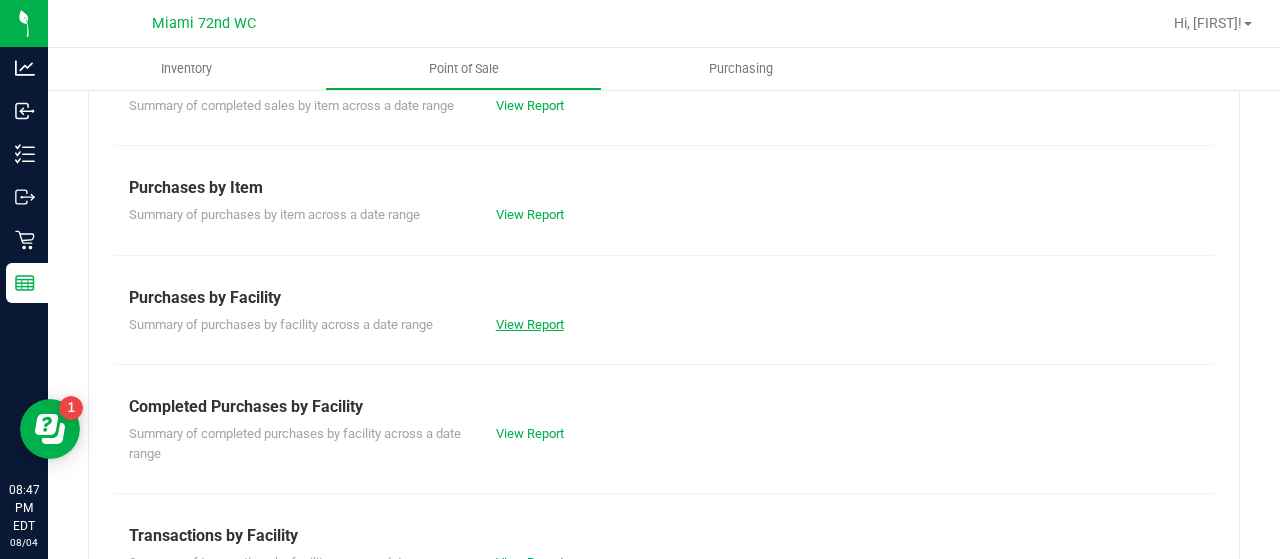 click on "View Report" at bounding box center (530, 324) 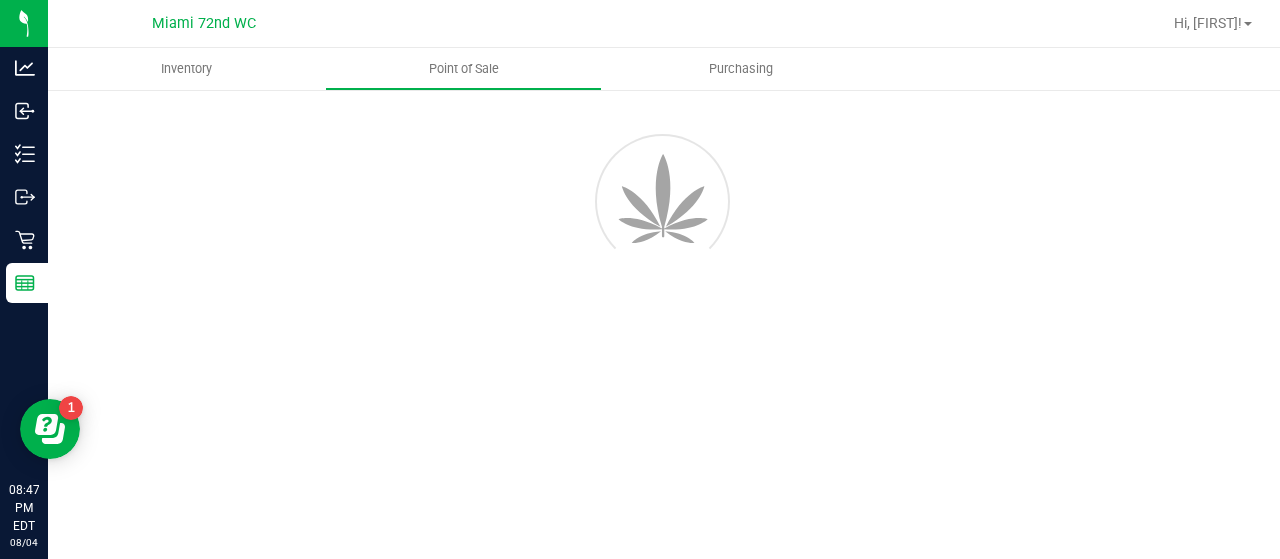 scroll, scrollTop: 0, scrollLeft: 0, axis: both 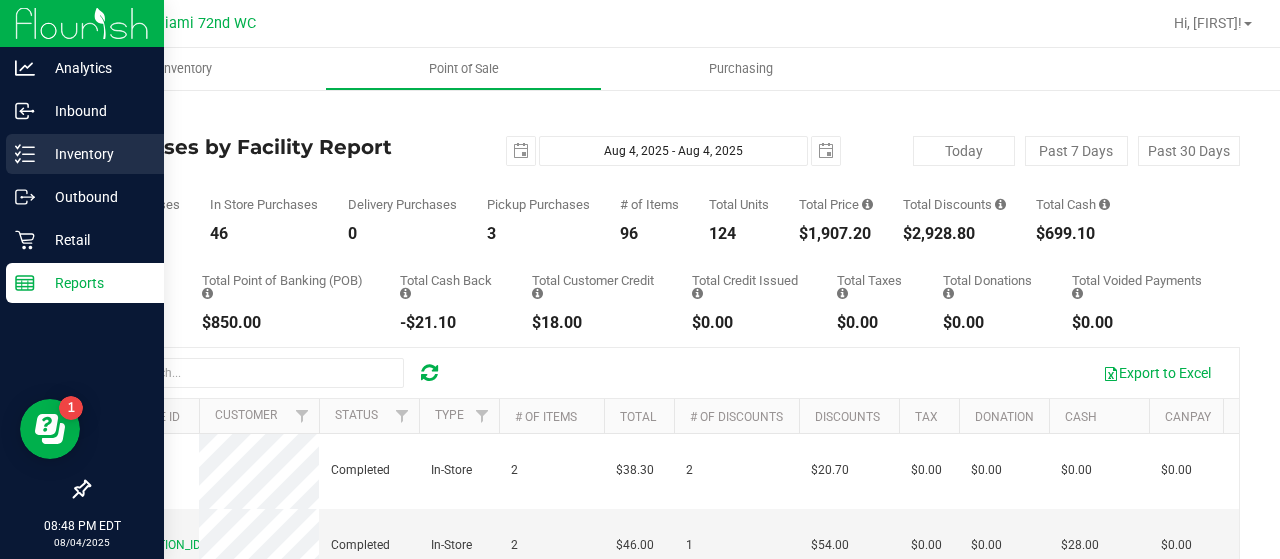 click 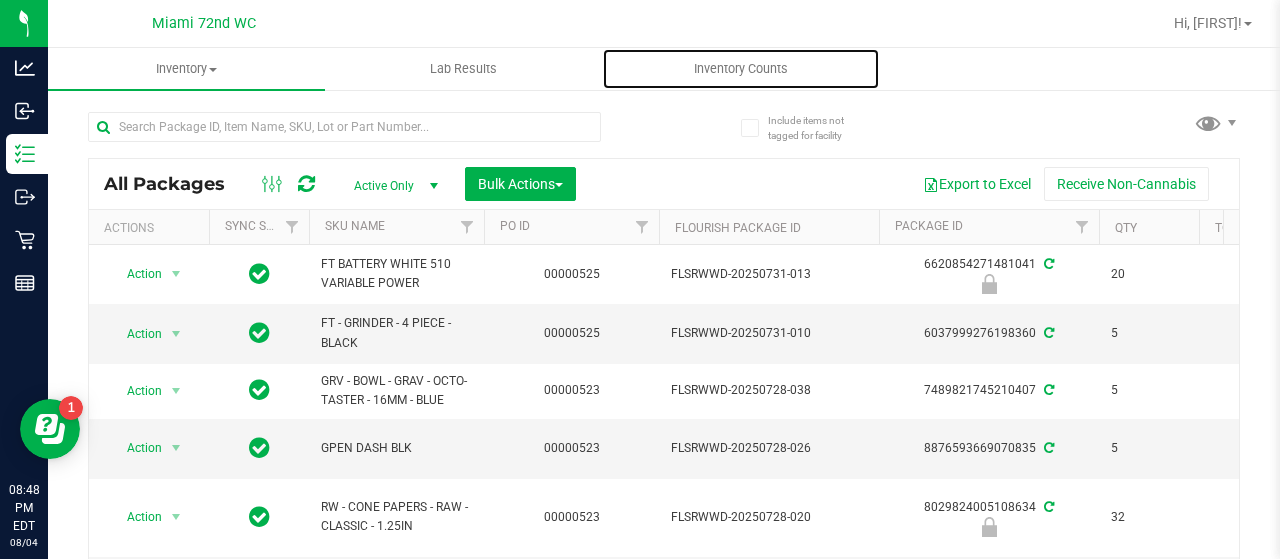 click on "Inventory Counts" at bounding box center [741, 69] 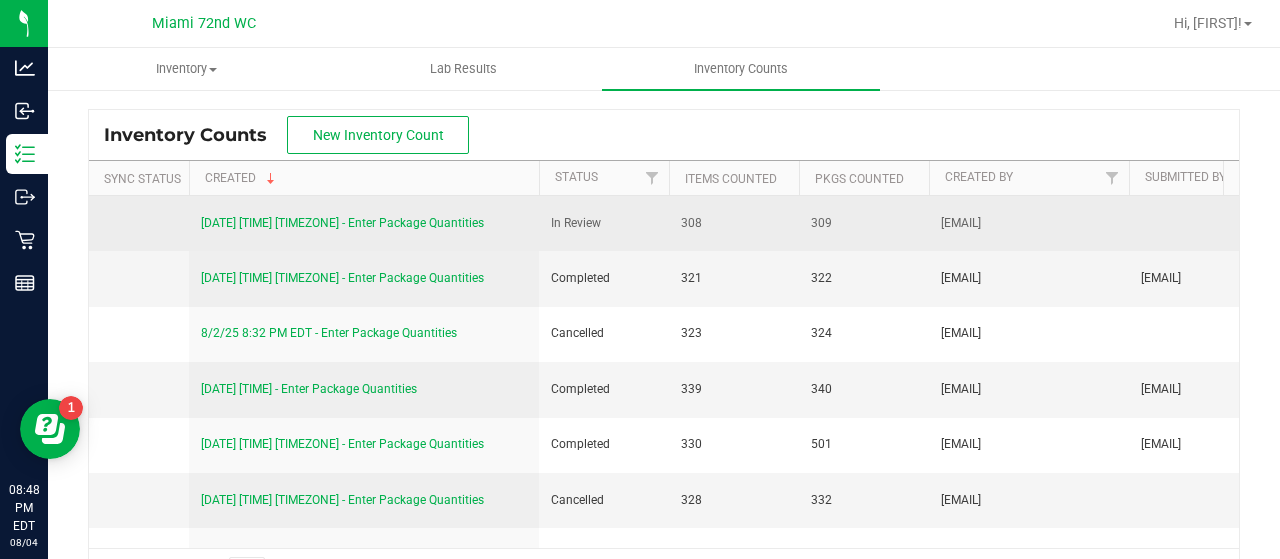 click on "[DATE] [TIME] [TIMEZONE] - Enter Package Quantities" at bounding box center (342, 223) 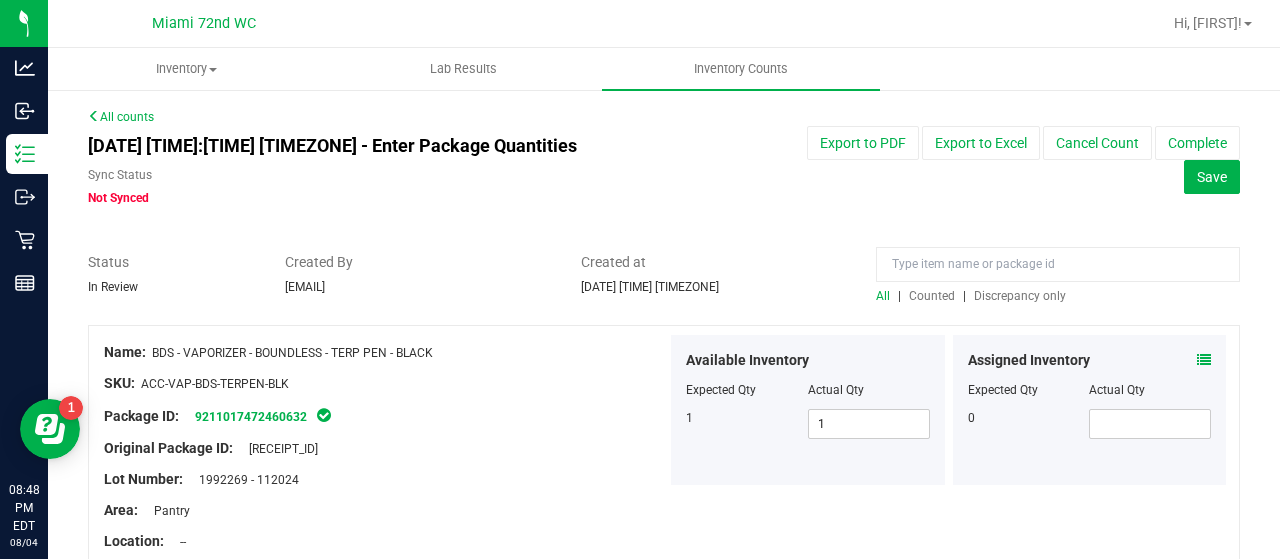 click on "Discrepancy only" at bounding box center [1020, 296] 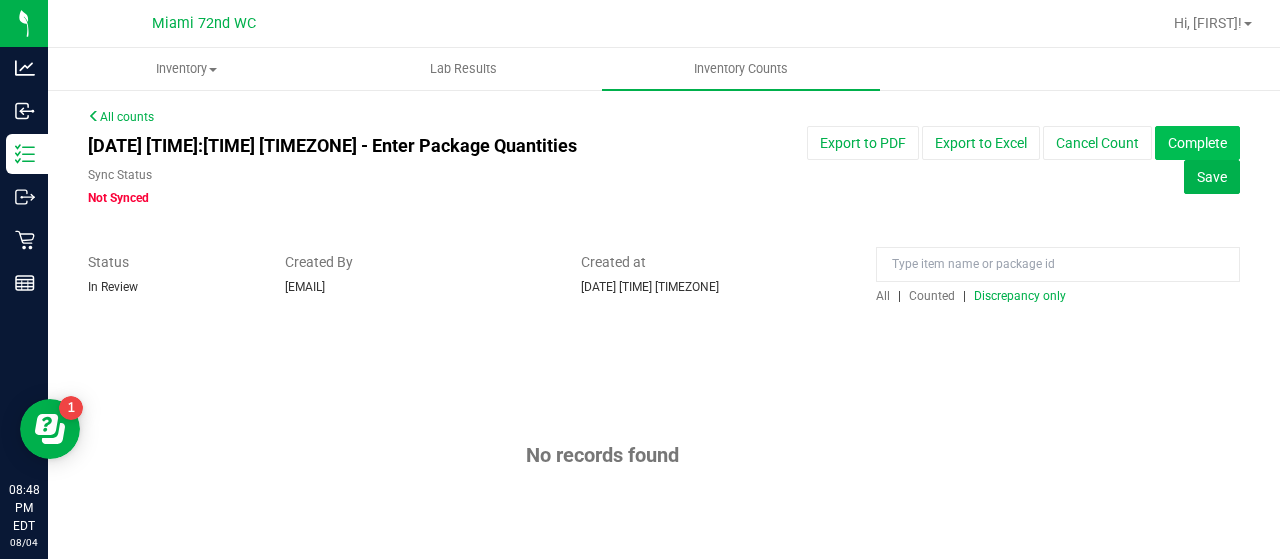 click on "Complete" at bounding box center [1197, 143] 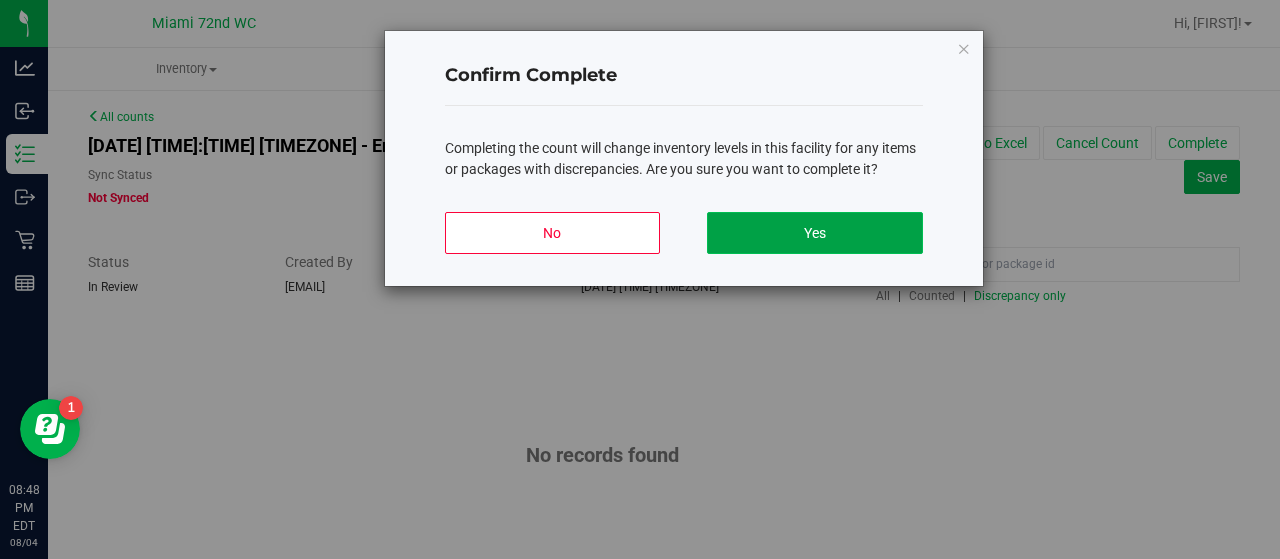 click on "Yes" at bounding box center (814, 233) 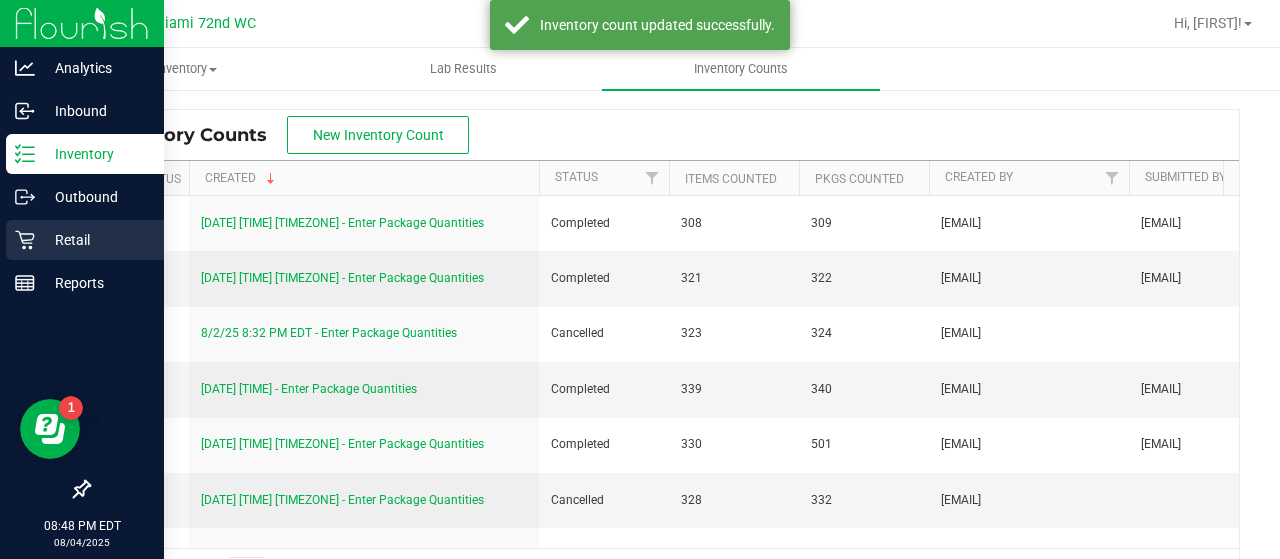 click 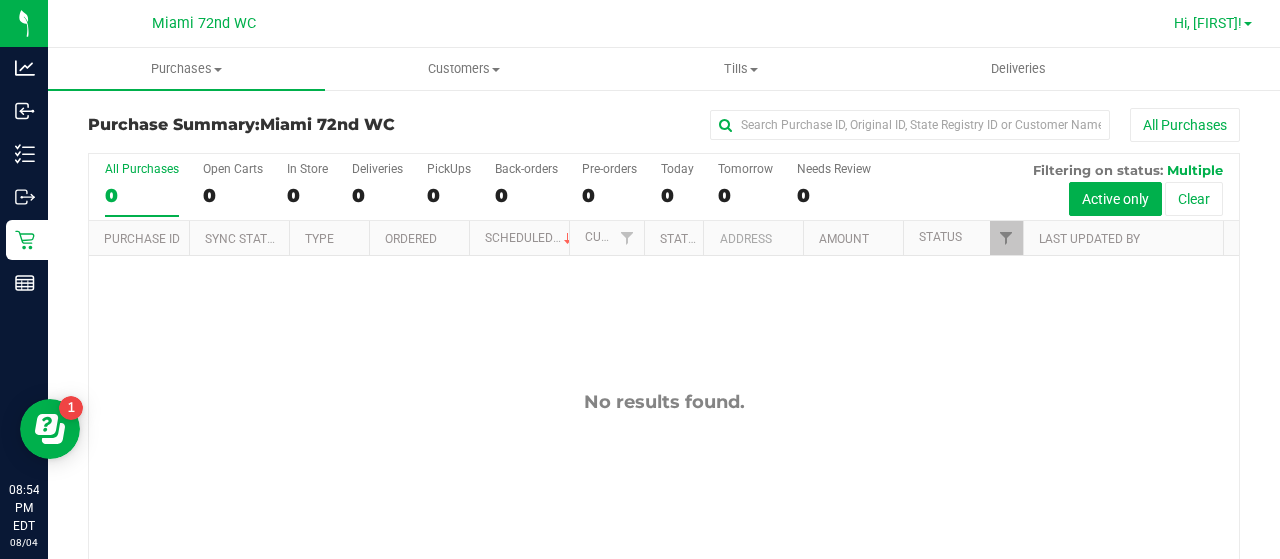 click on "Hi, [FIRST]!" at bounding box center (1208, 23) 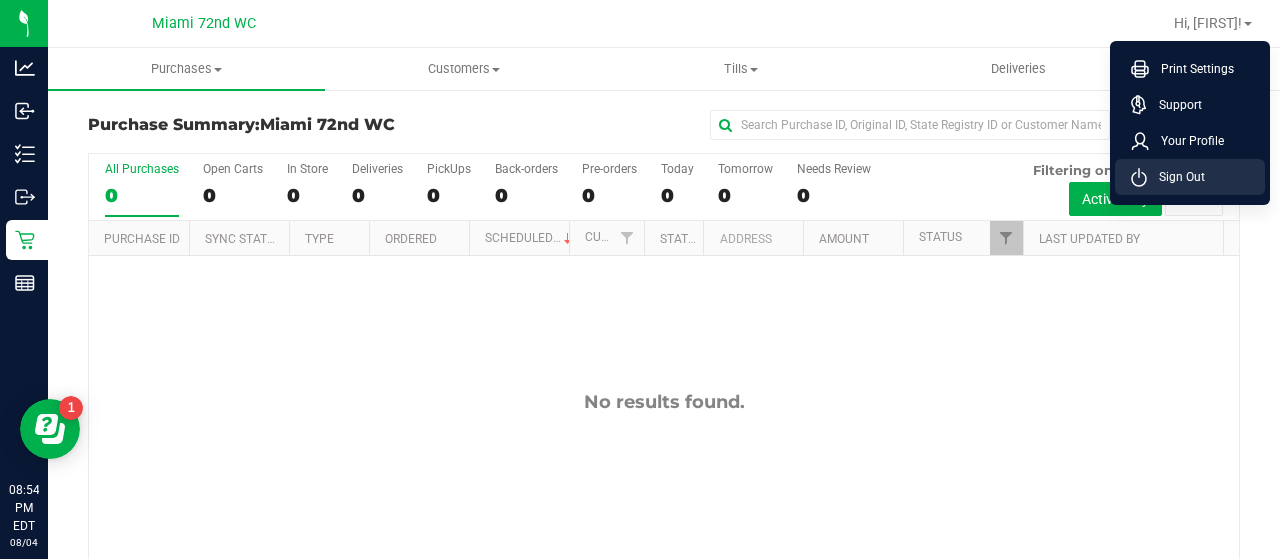 click on "Sign Out" at bounding box center [1176, 177] 